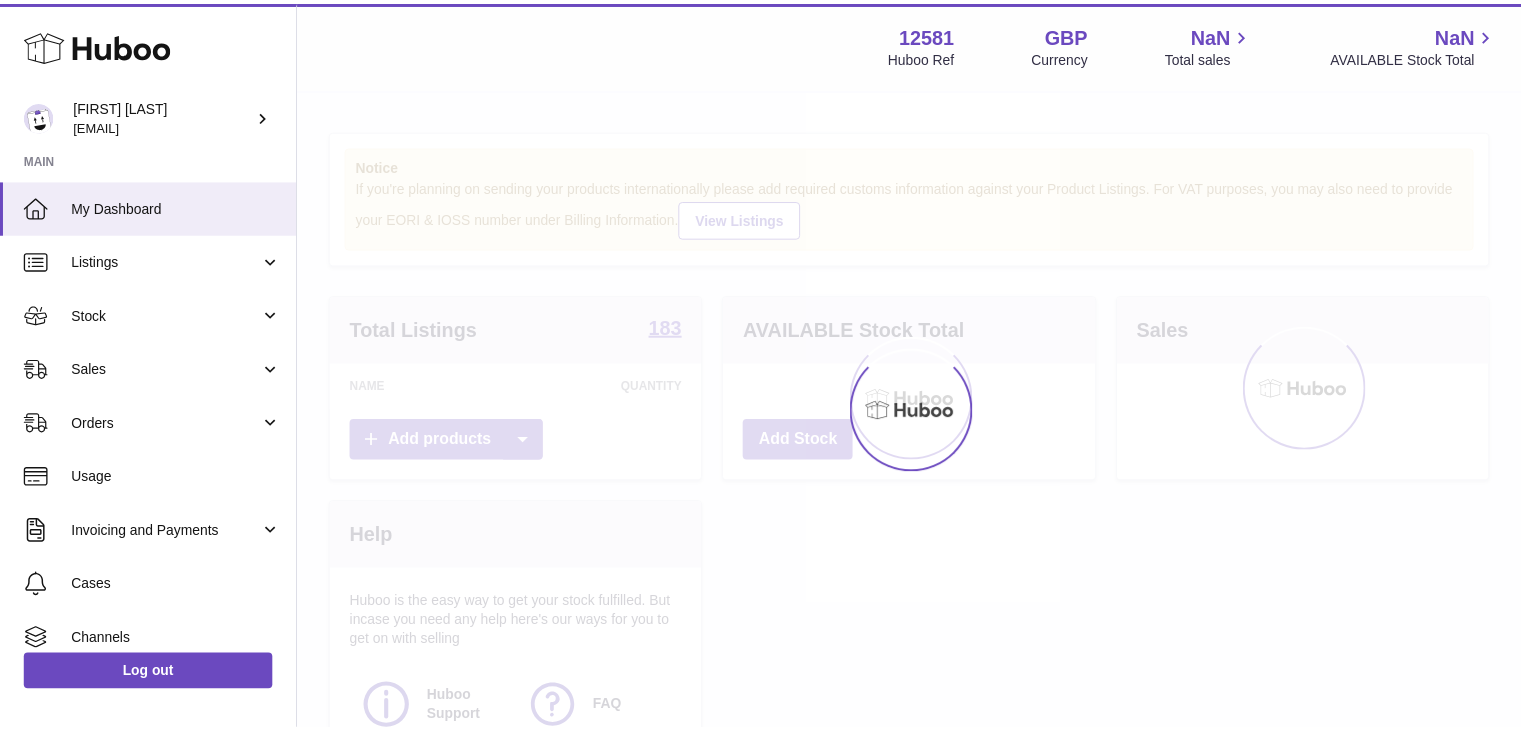 scroll, scrollTop: 0, scrollLeft: 0, axis: both 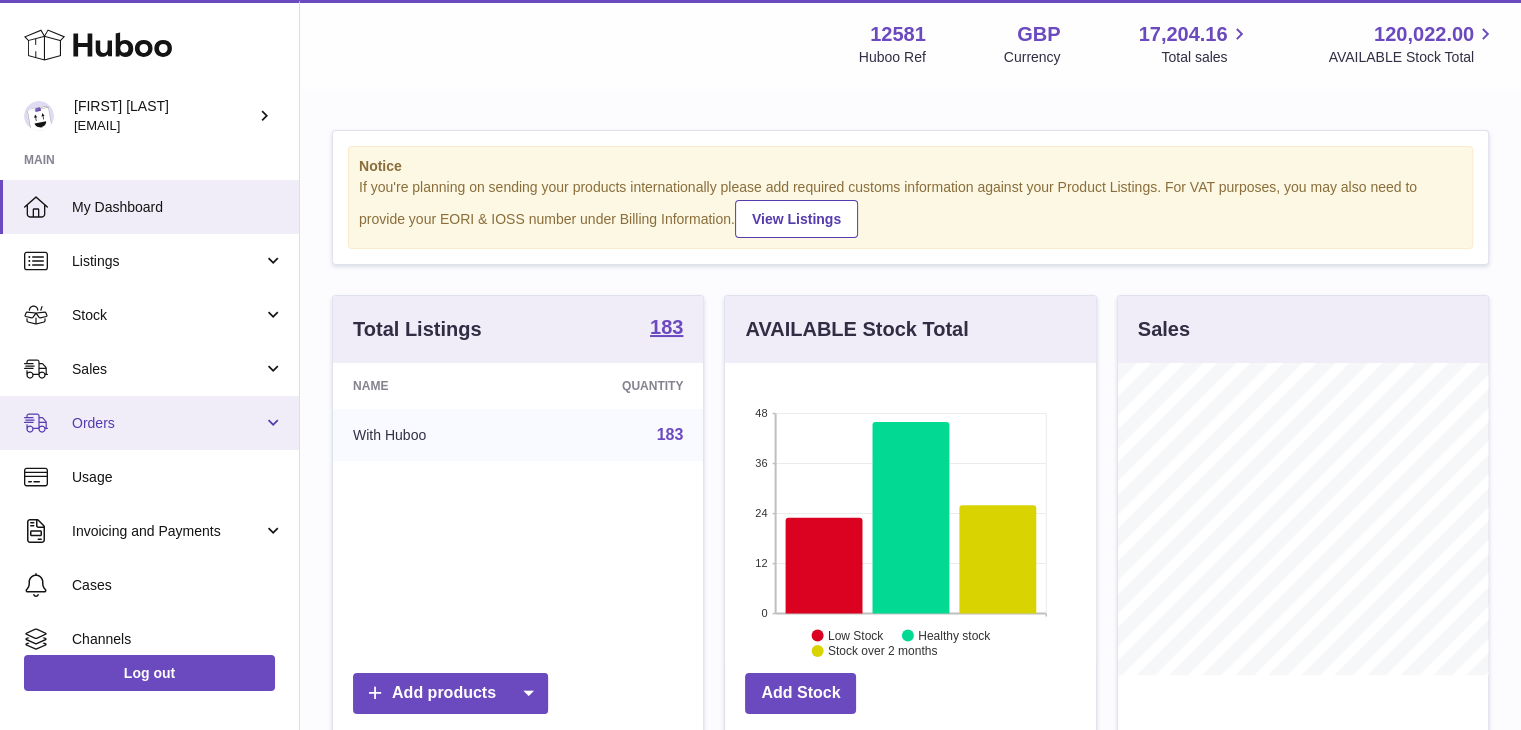 click on "Orders" at bounding box center (149, 423) 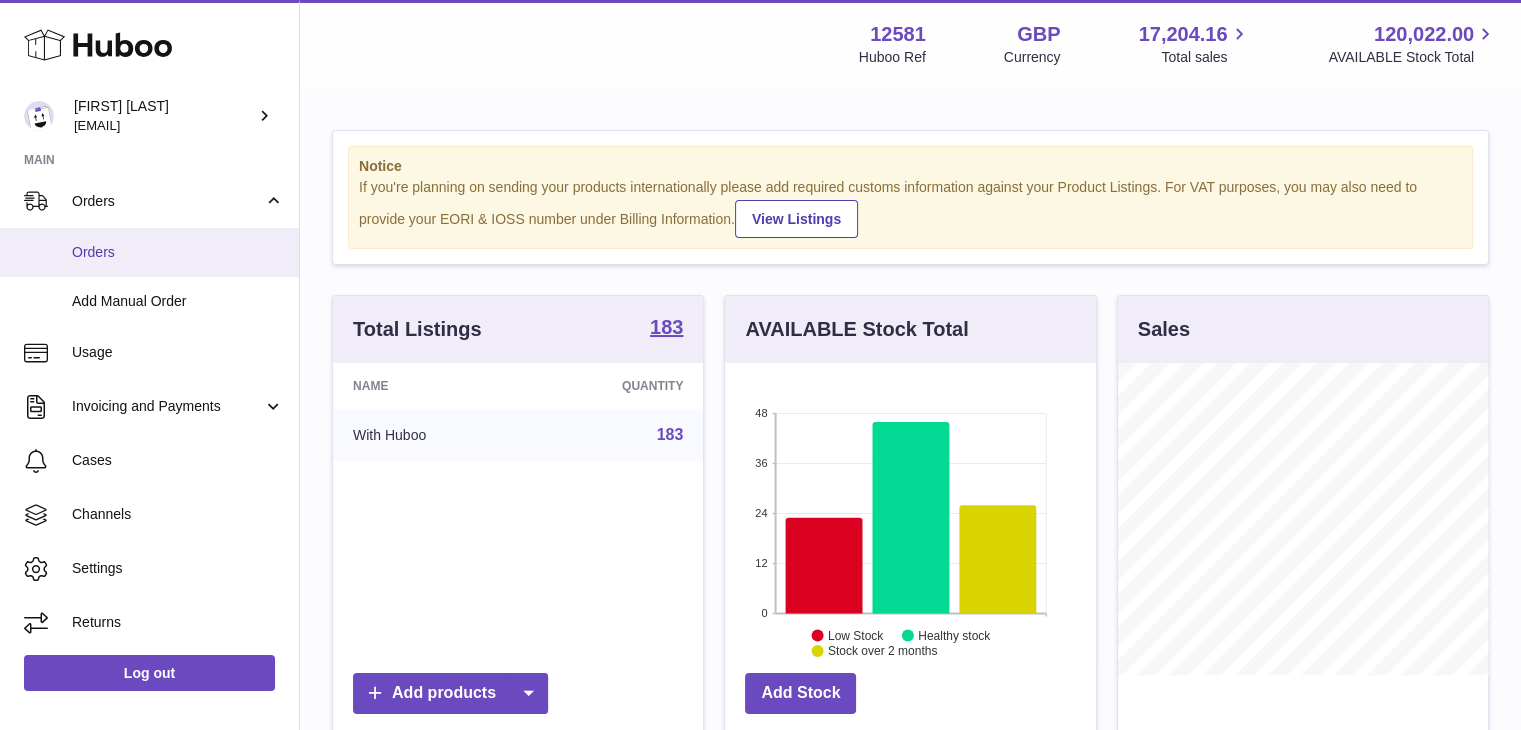 scroll, scrollTop: 0, scrollLeft: 0, axis: both 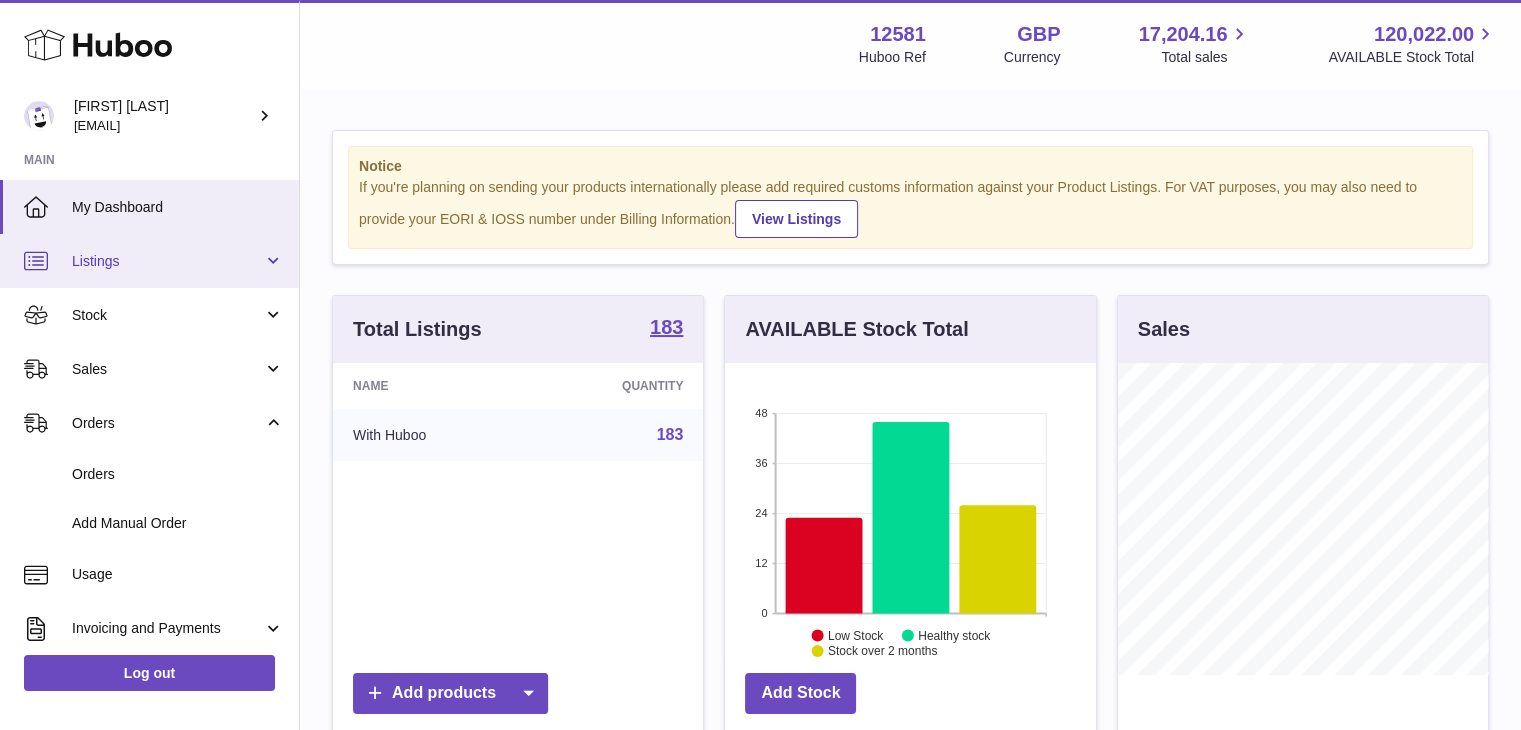 click on "Listings" at bounding box center (167, 261) 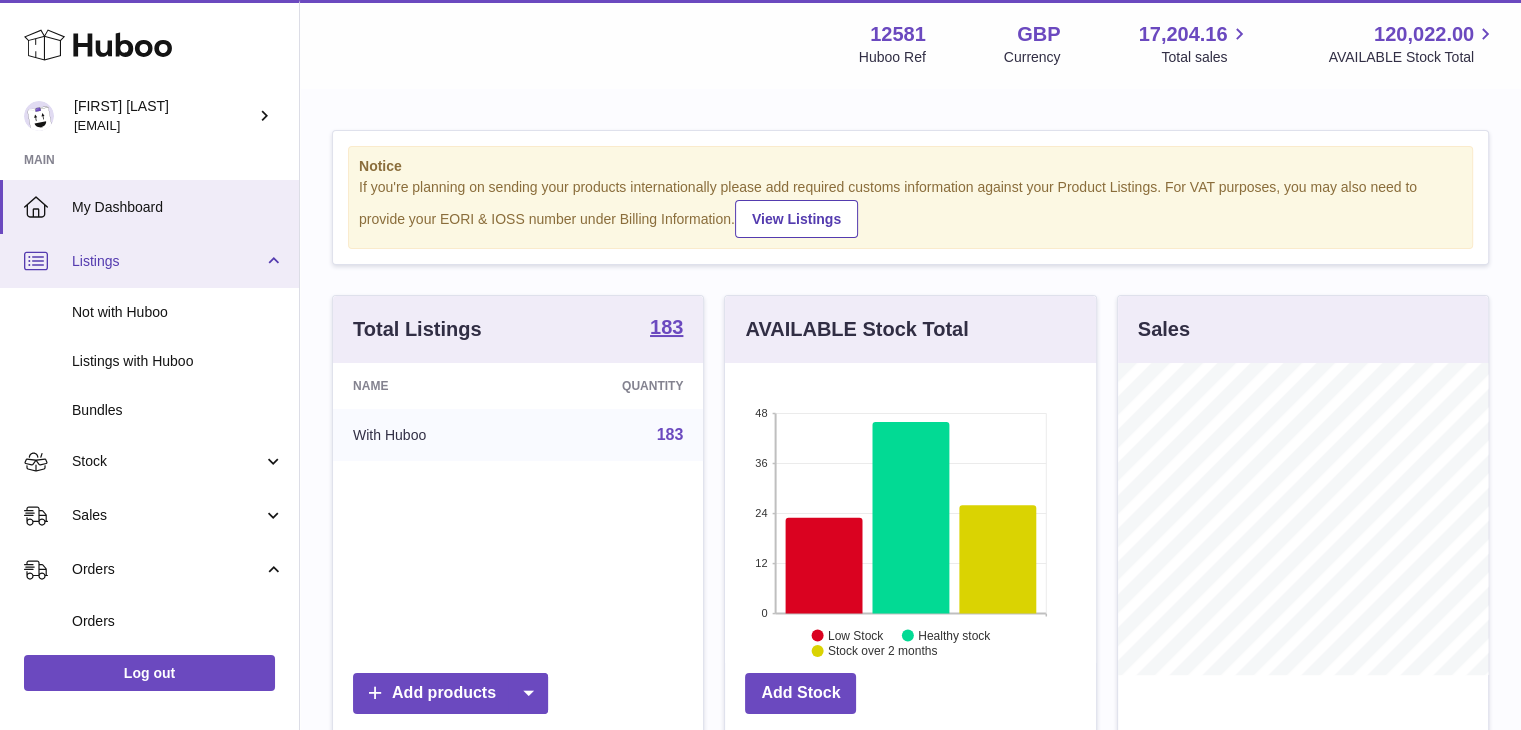 click on "Listings" at bounding box center (149, 261) 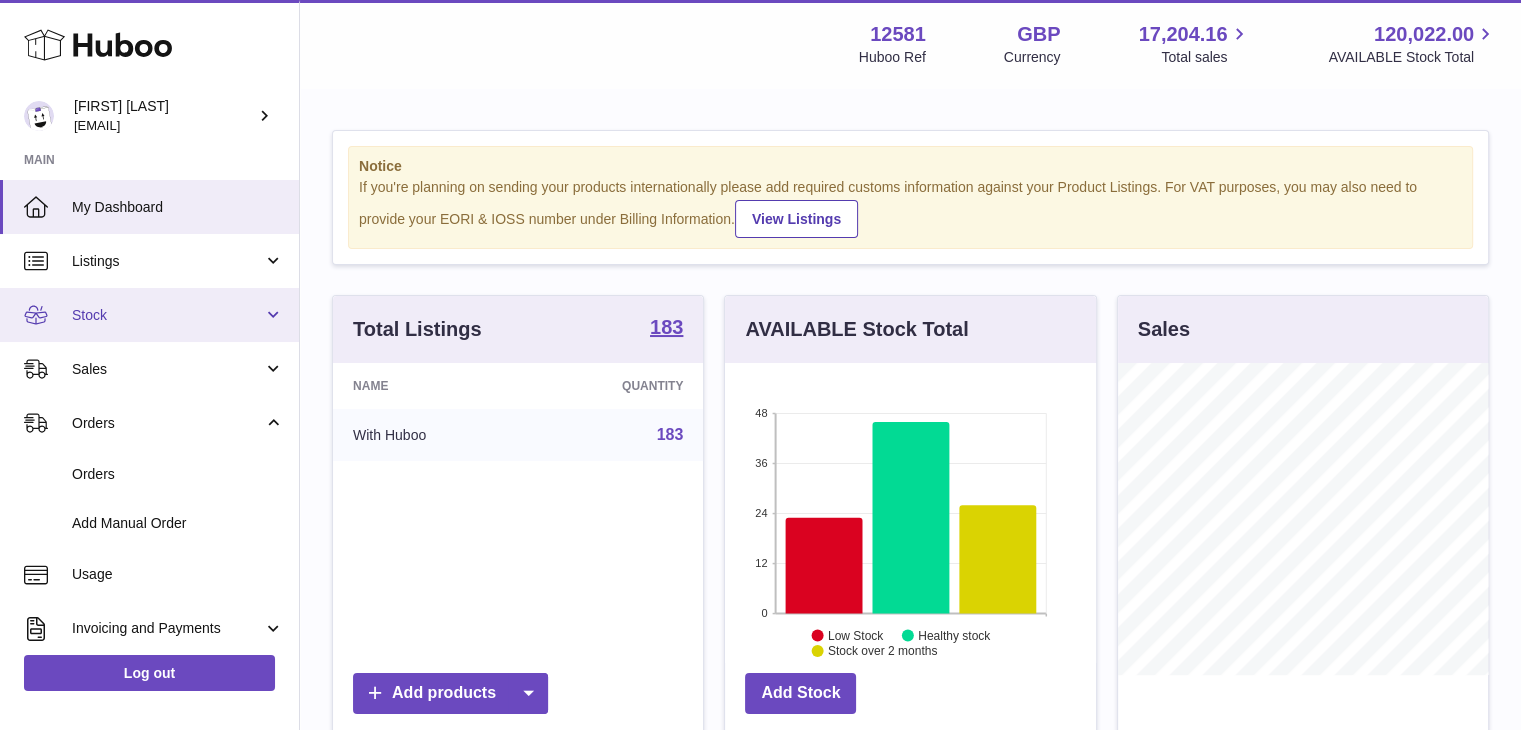 click on "Stock" at bounding box center [149, 315] 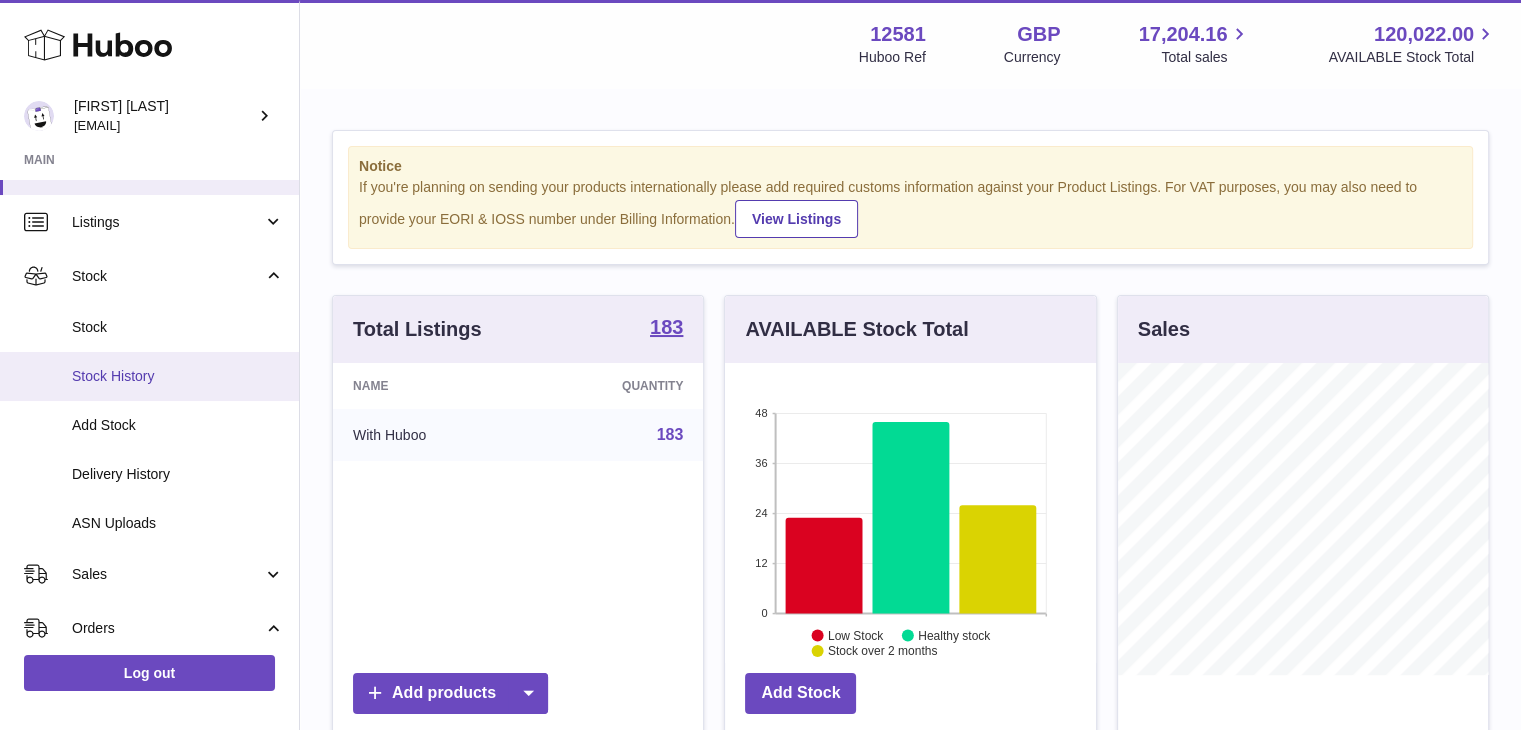 scroll, scrollTop: 39, scrollLeft: 0, axis: vertical 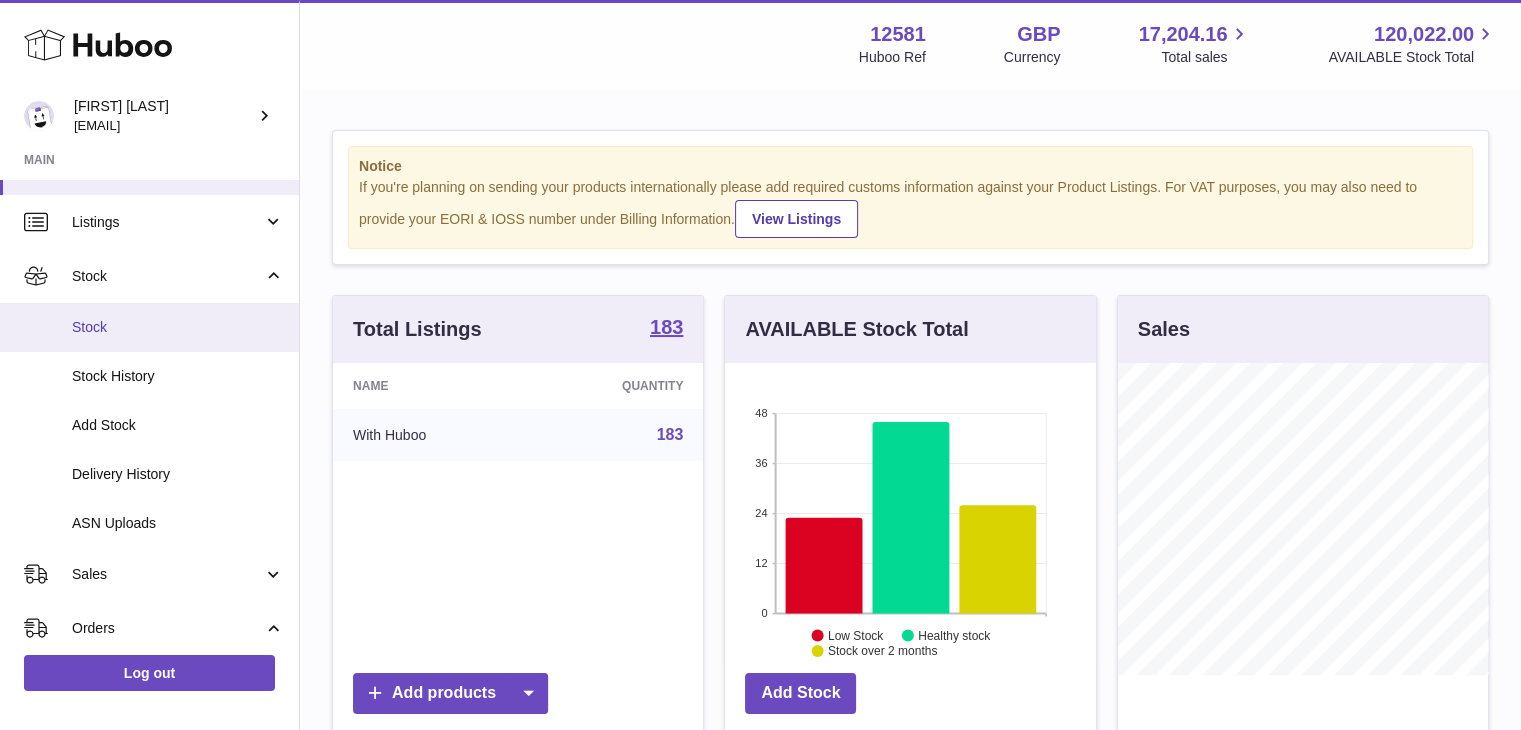 click on "Stock" at bounding box center [178, 327] 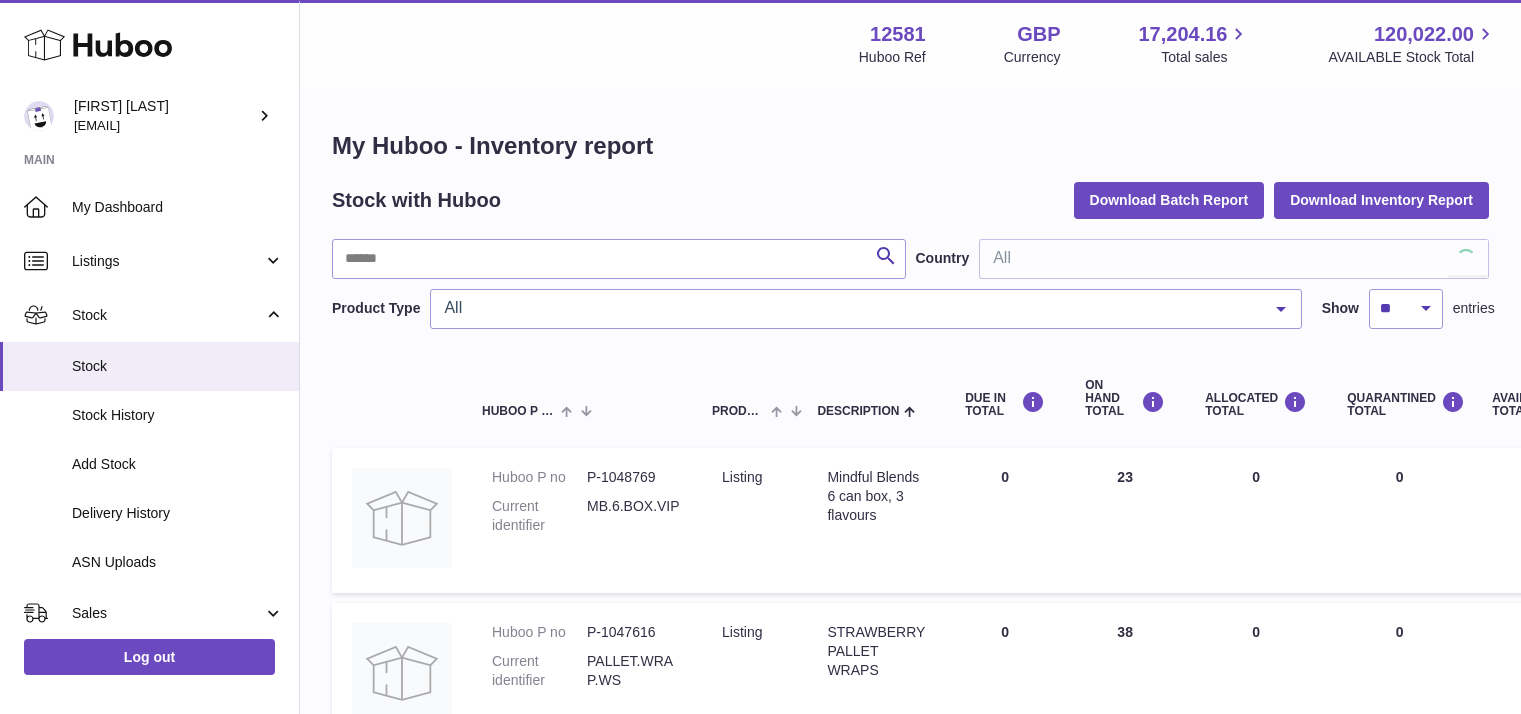 scroll, scrollTop: 0, scrollLeft: 0, axis: both 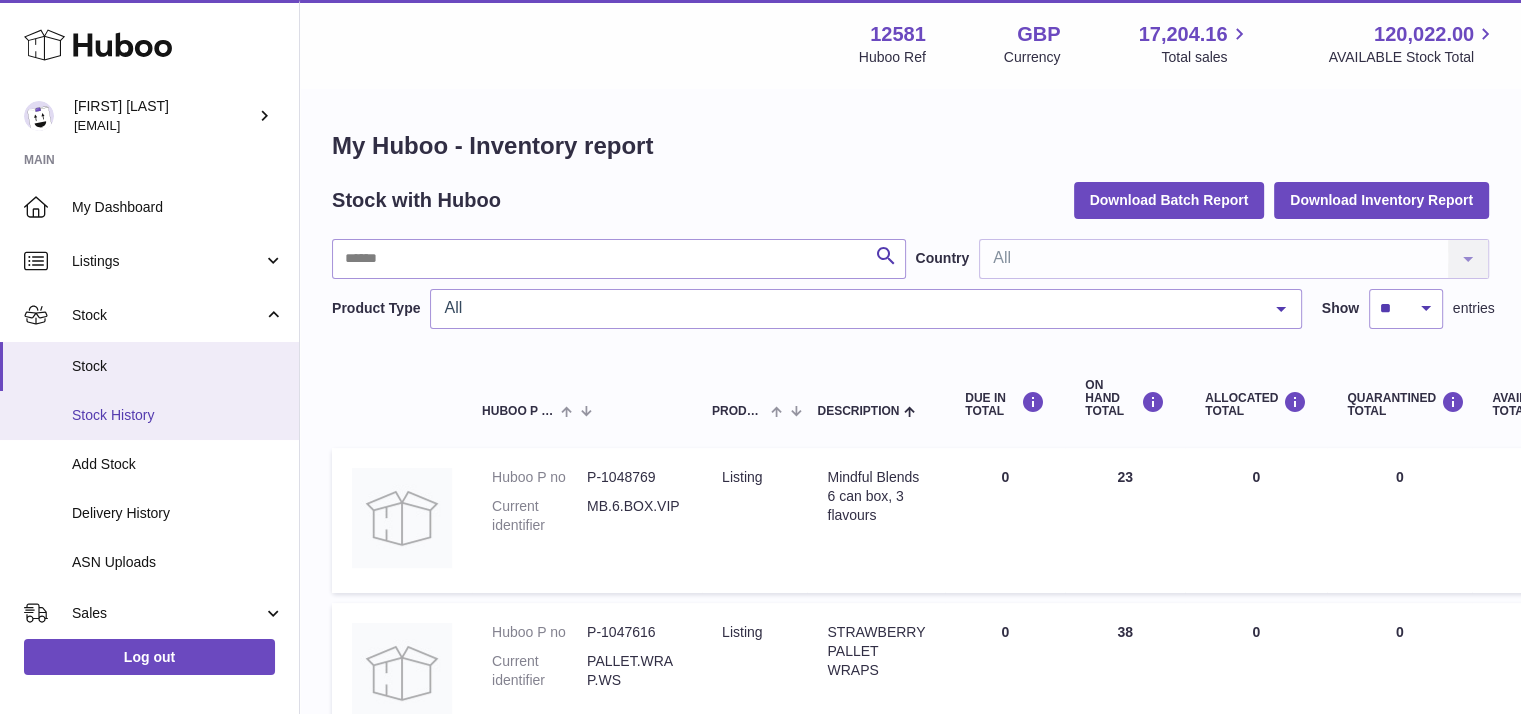 click on "Stock History" at bounding box center [178, 415] 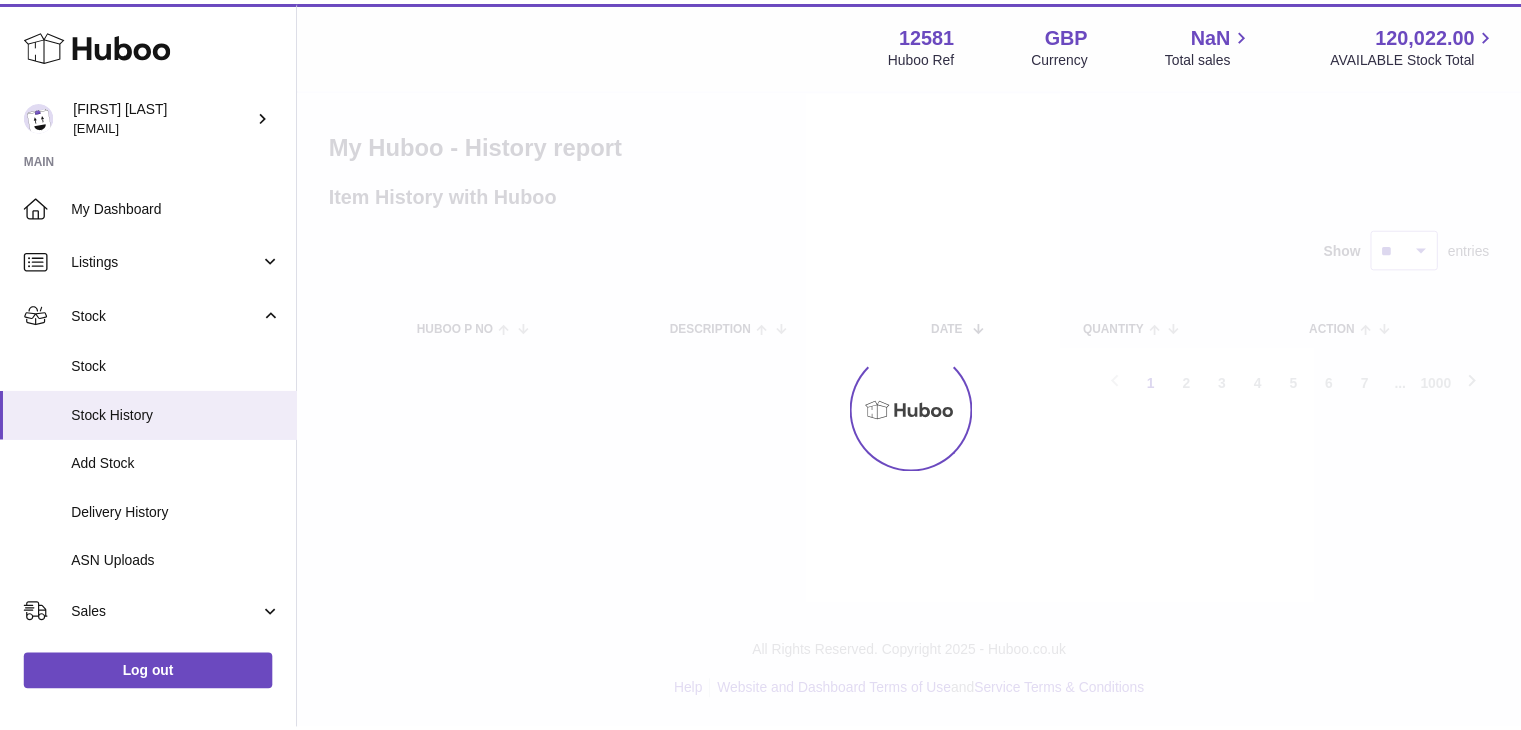 scroll, scrollTop: 0, scrollLeft: 0, axis: both 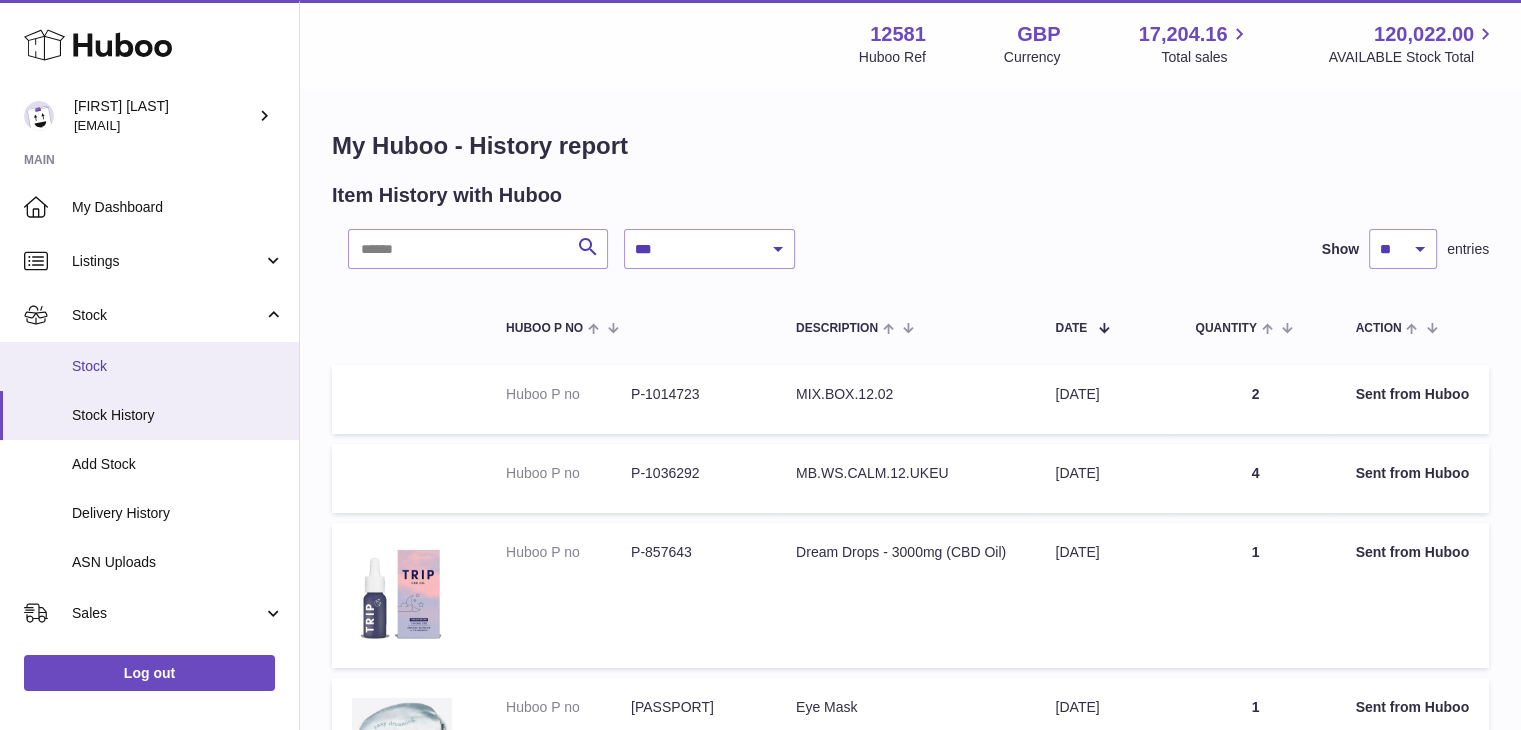 click on "Stock" at bounding box center (149, 366) 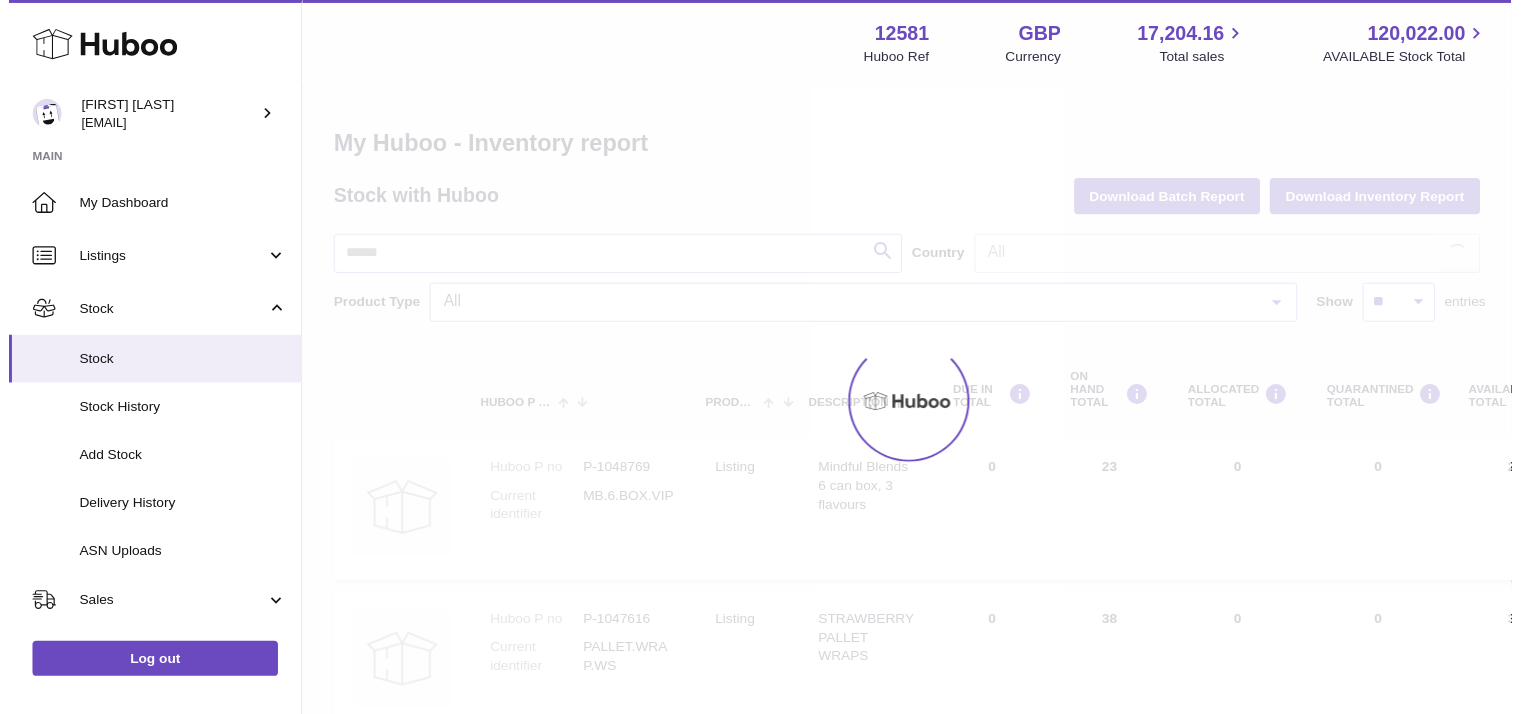 scroll, scrollTop: 0, scrollLeft: 0, axis: both 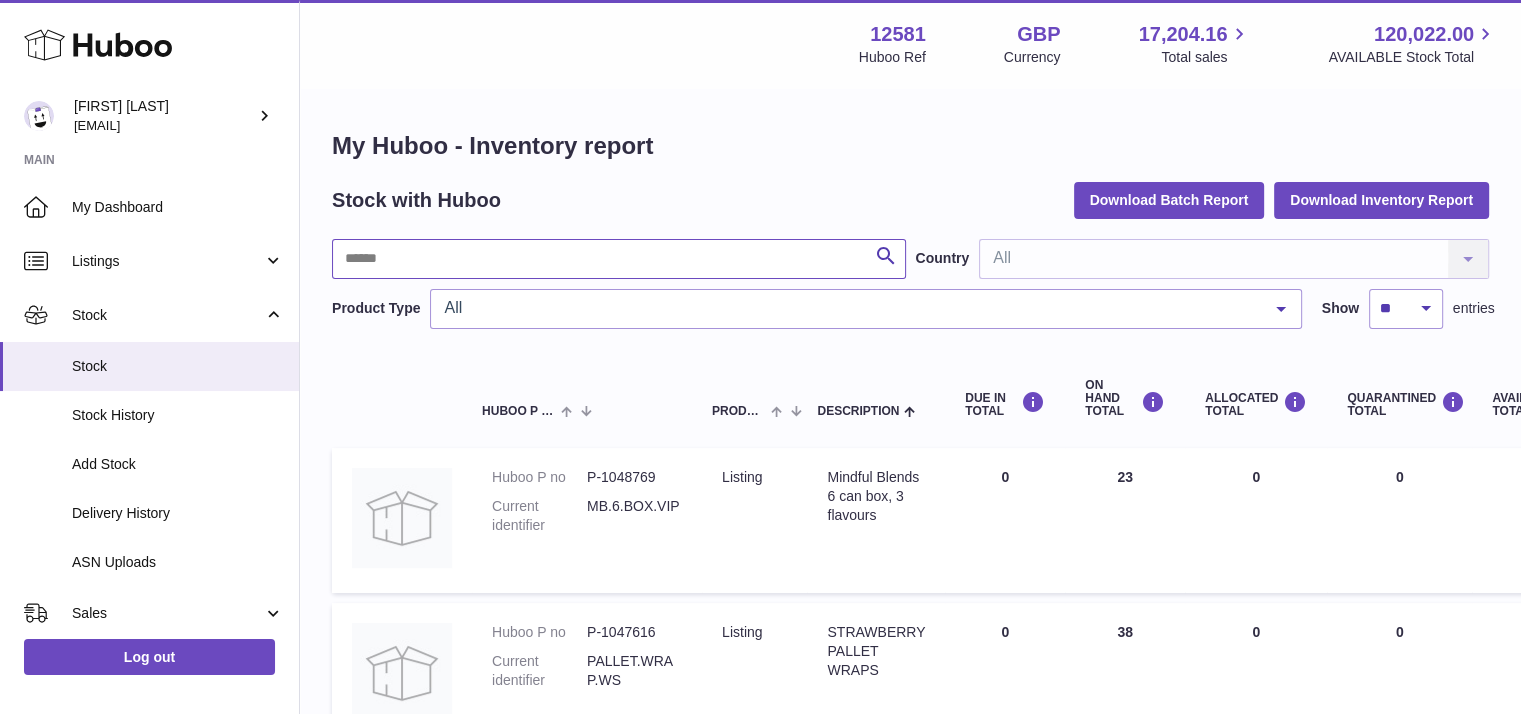 click at bounding box center [619, 259] 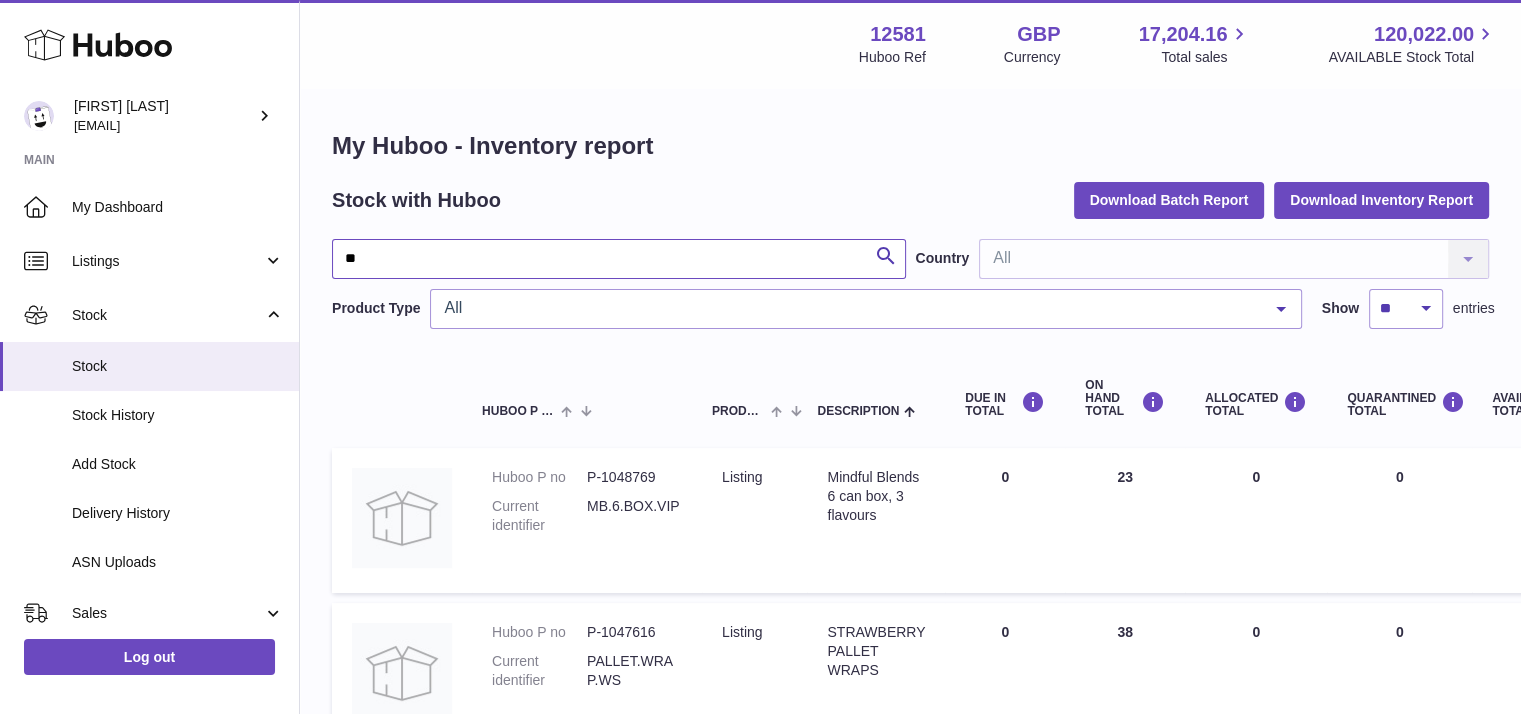 type on "*" 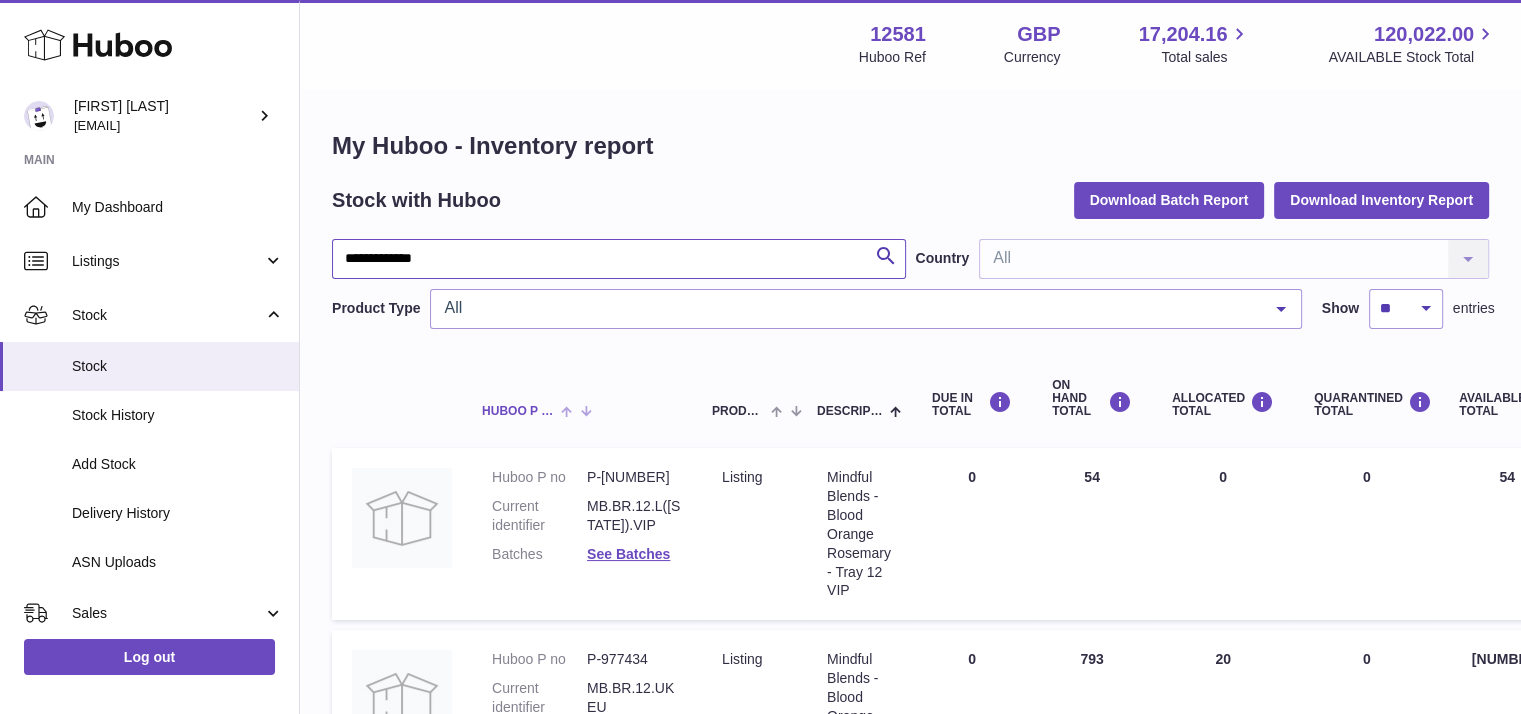 type on "**********" 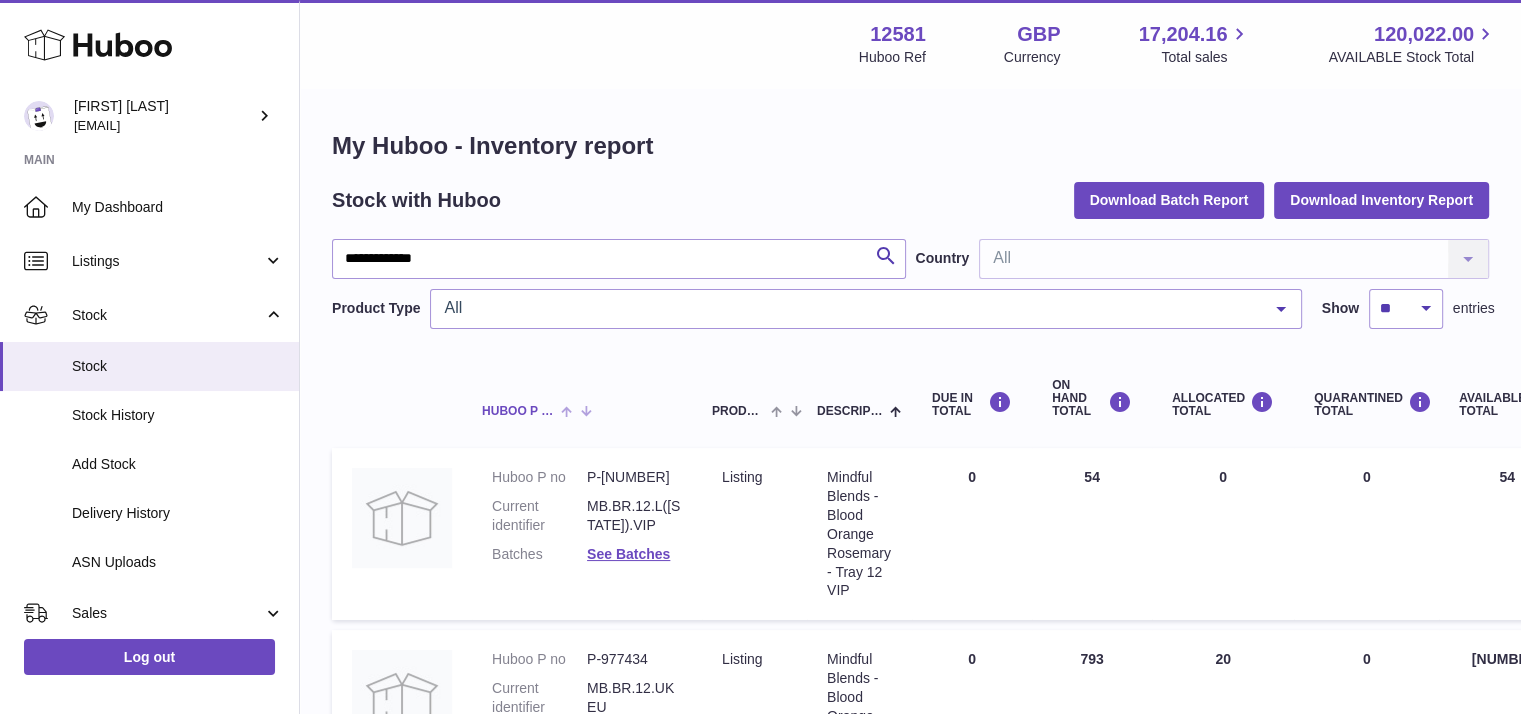 click on "Huboo P no" at bounding box center (587, 399) 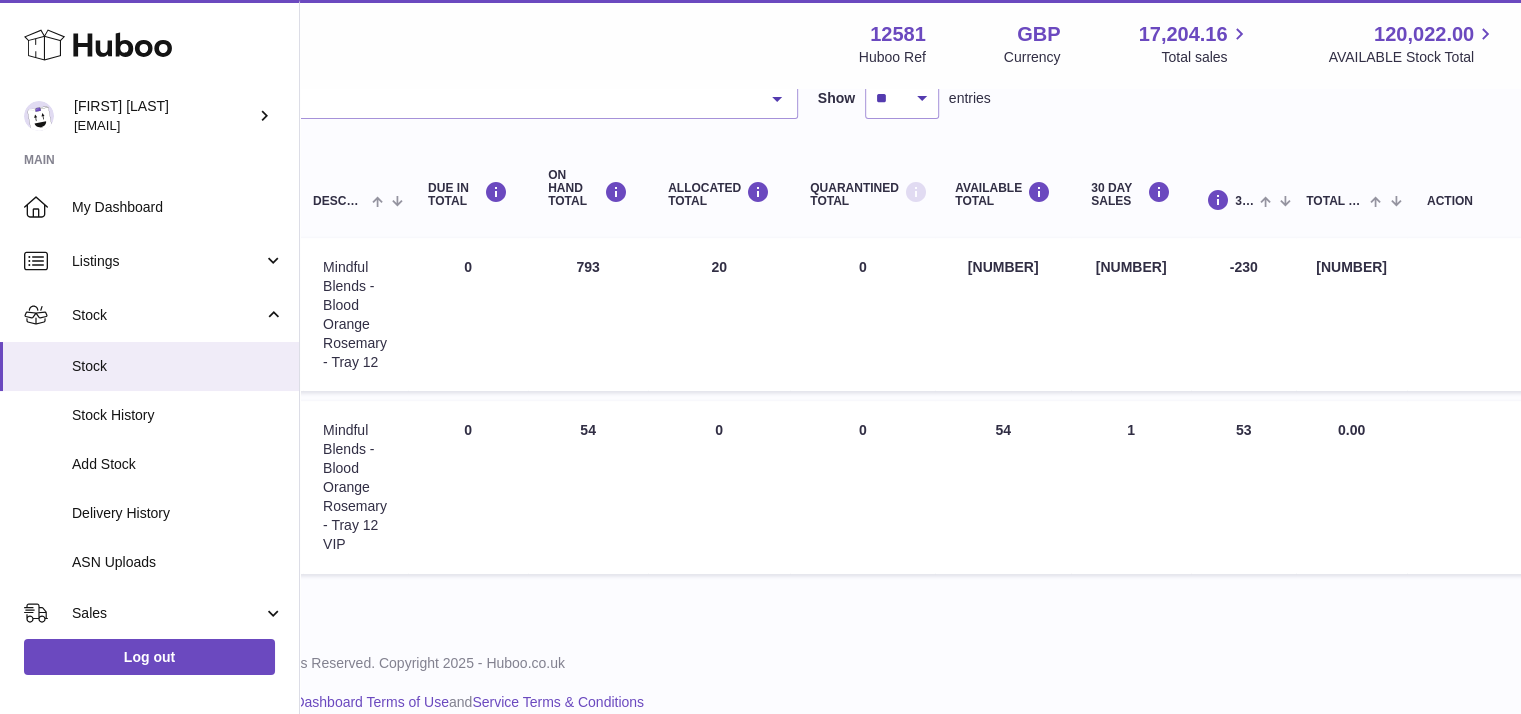 scroll, scrollTop: 210, scrollLeft: 0, axis: vertical 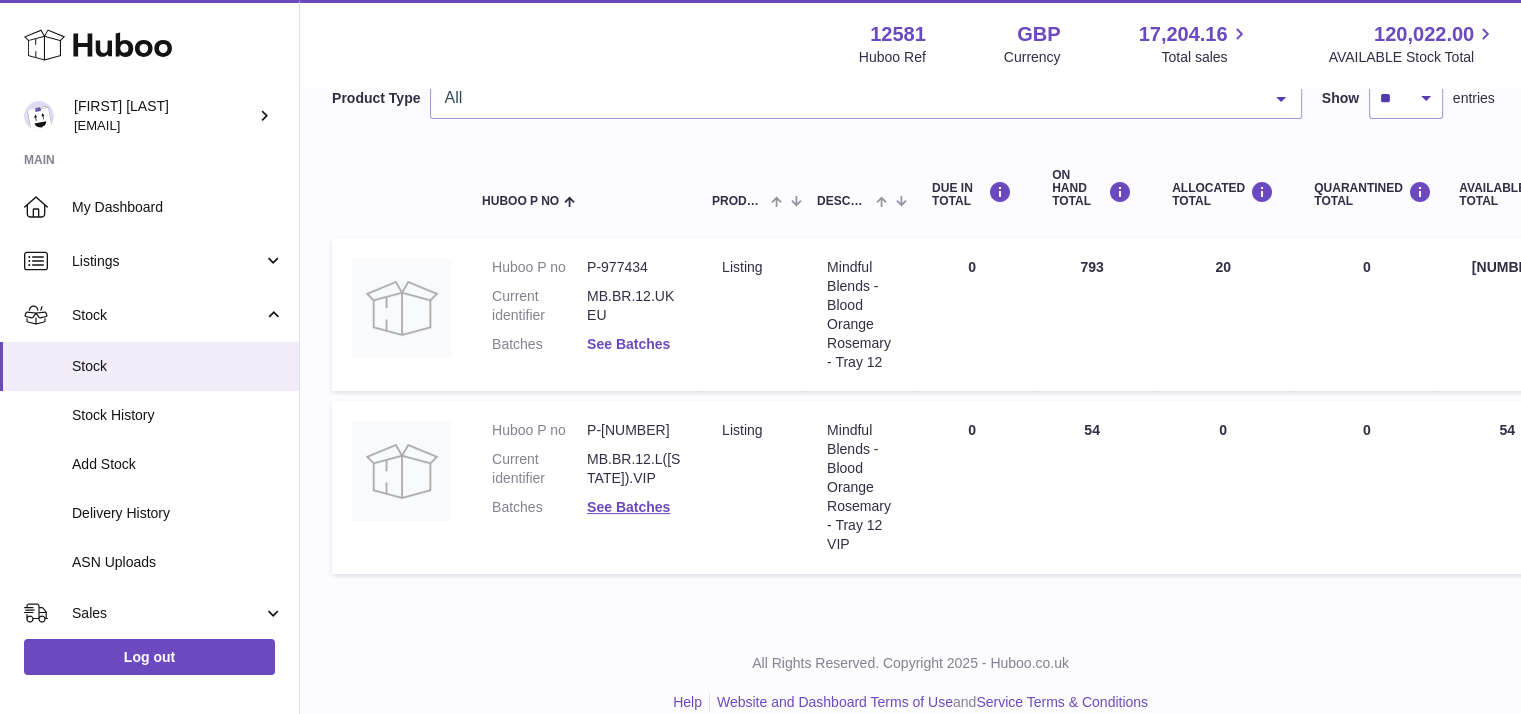 click on "See Batches" at bounding box center [628, 344] 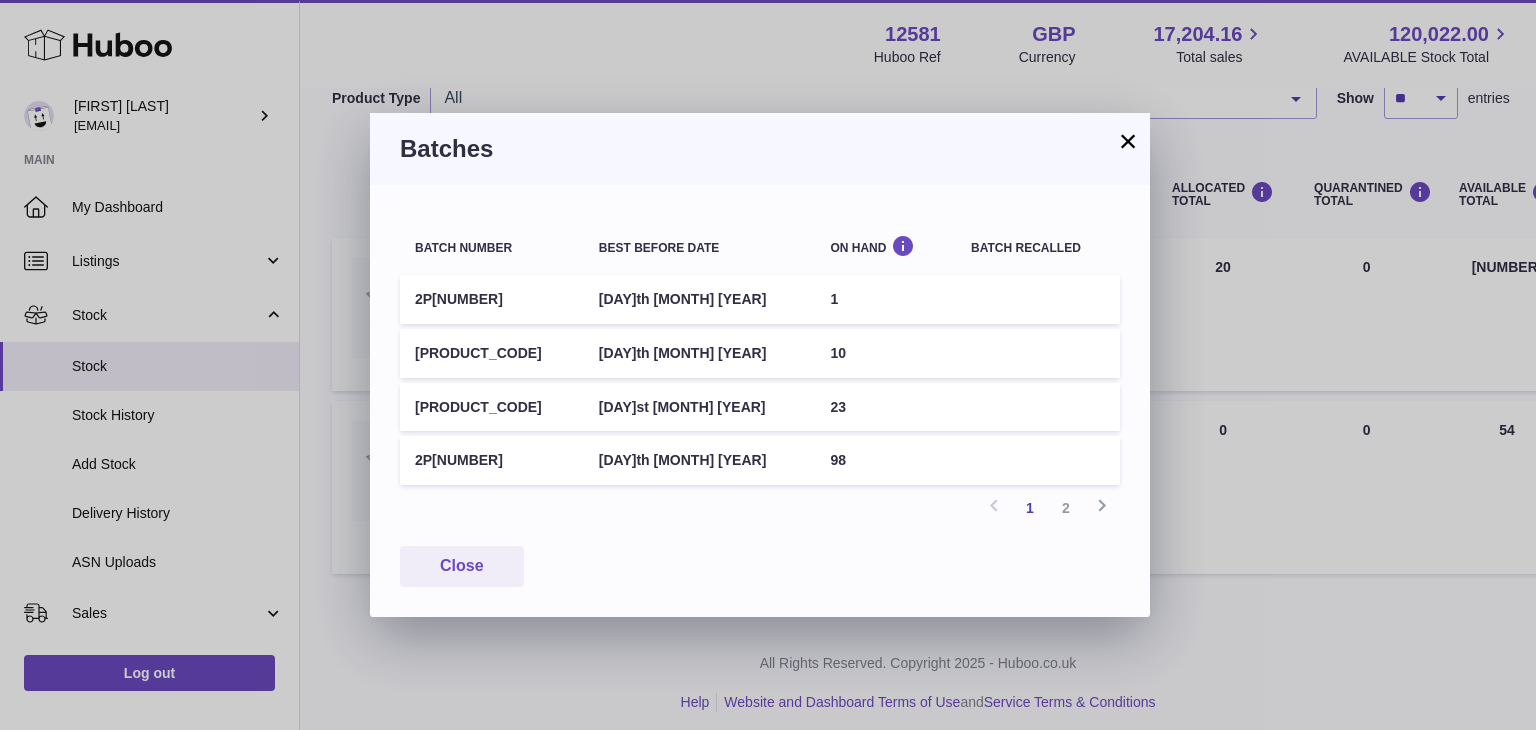 drag, startPoint x: 649, startPoint y: 314, endPoint x: 488, endPoint y: 298, distance: 161.79308 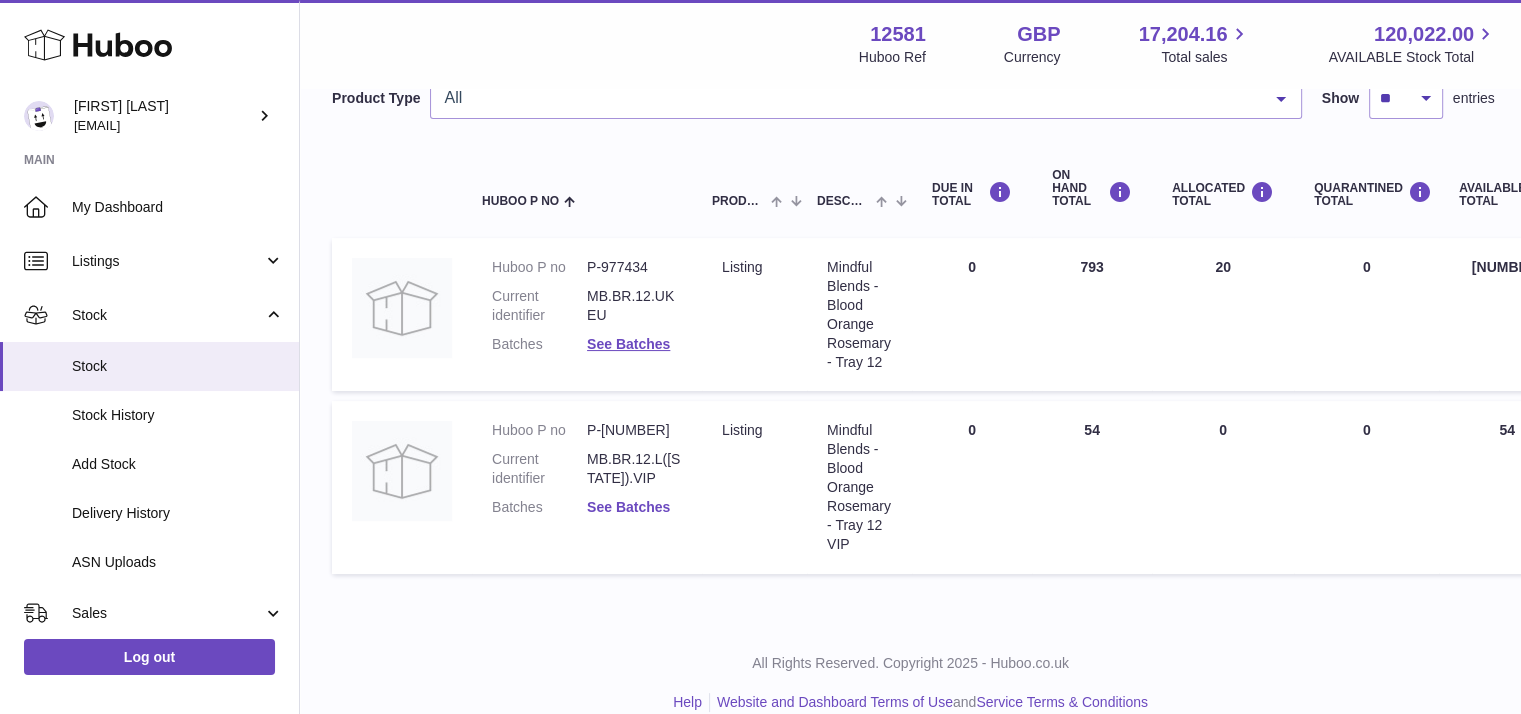 click on "See Batches" at bounding box center [628, 507] 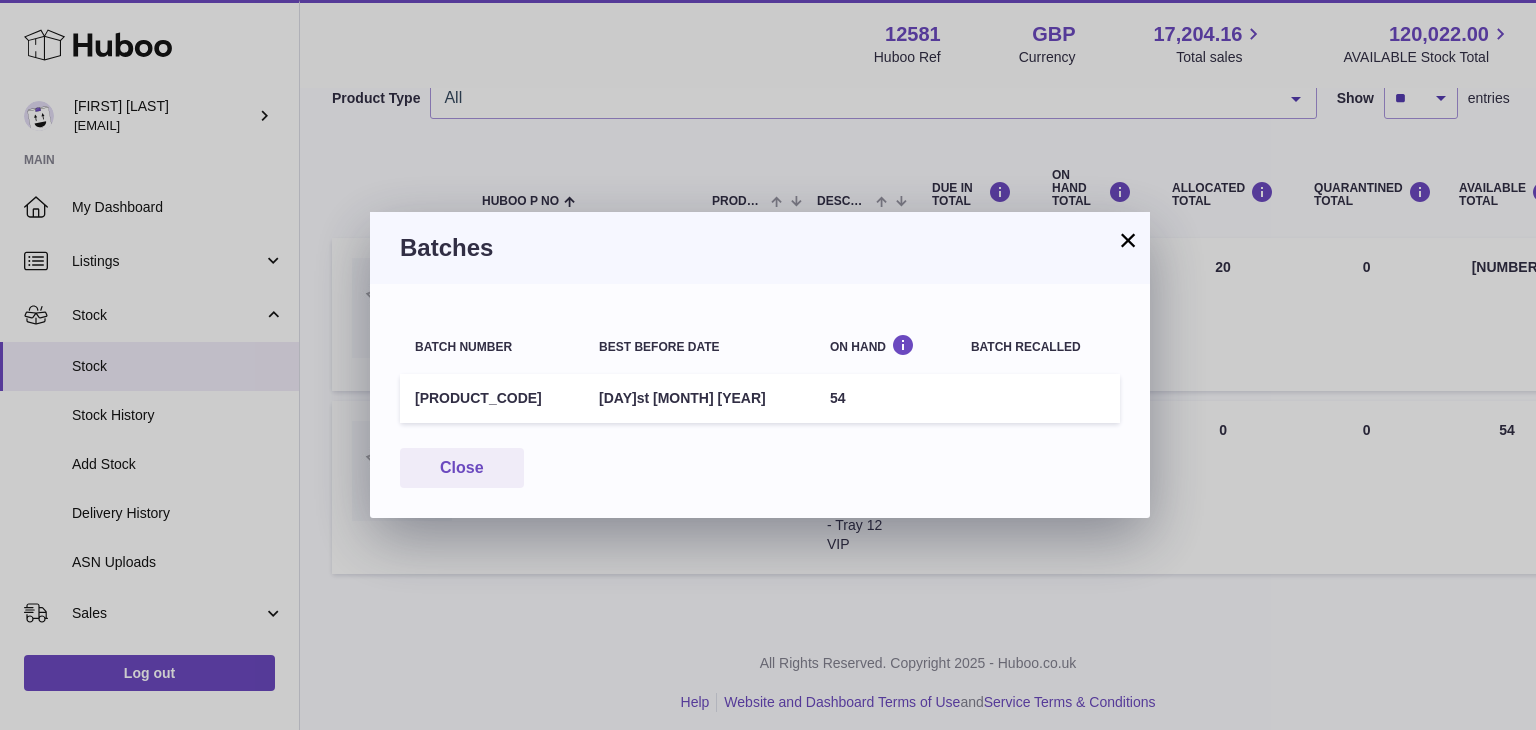 click on "×" at bounding box center (1128, 240) 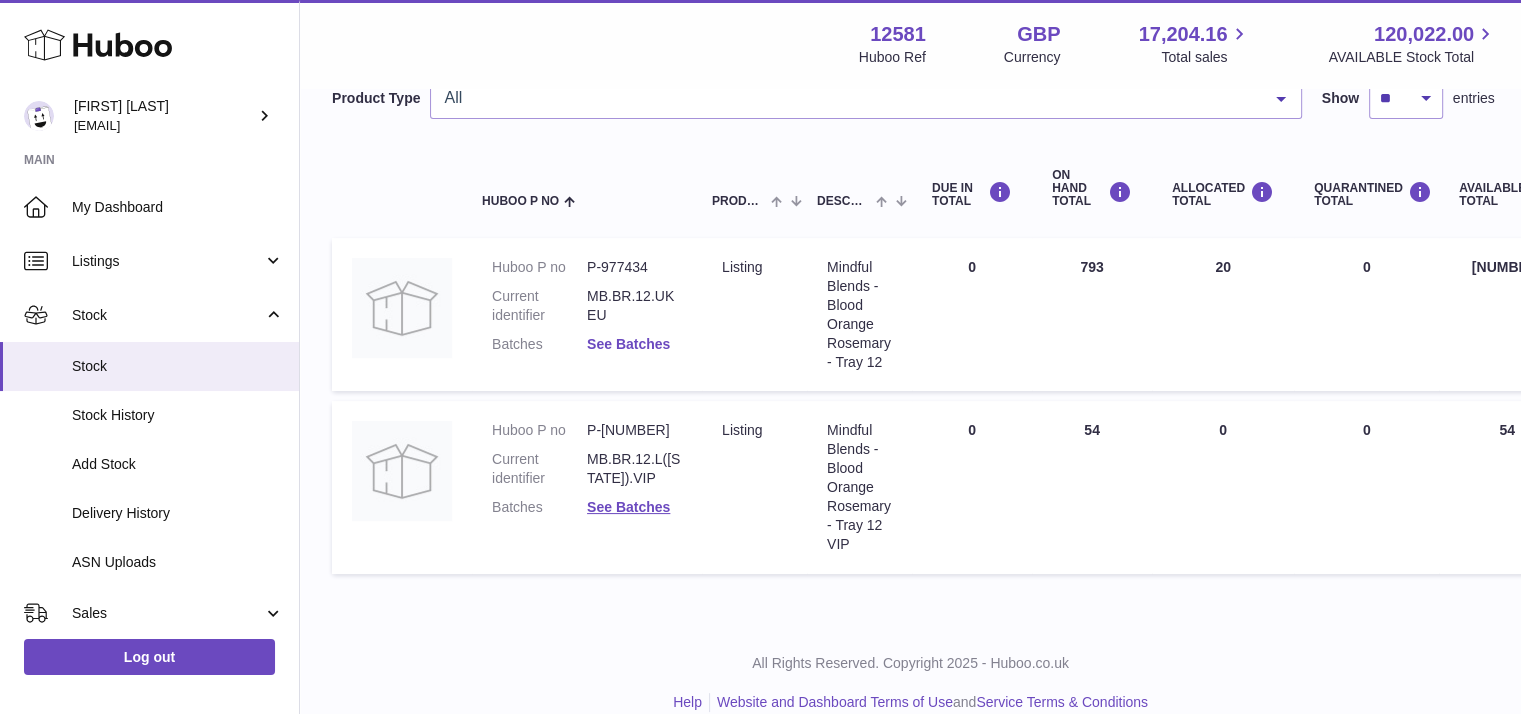 click on "See Batches" at bounding box center (628, 344) 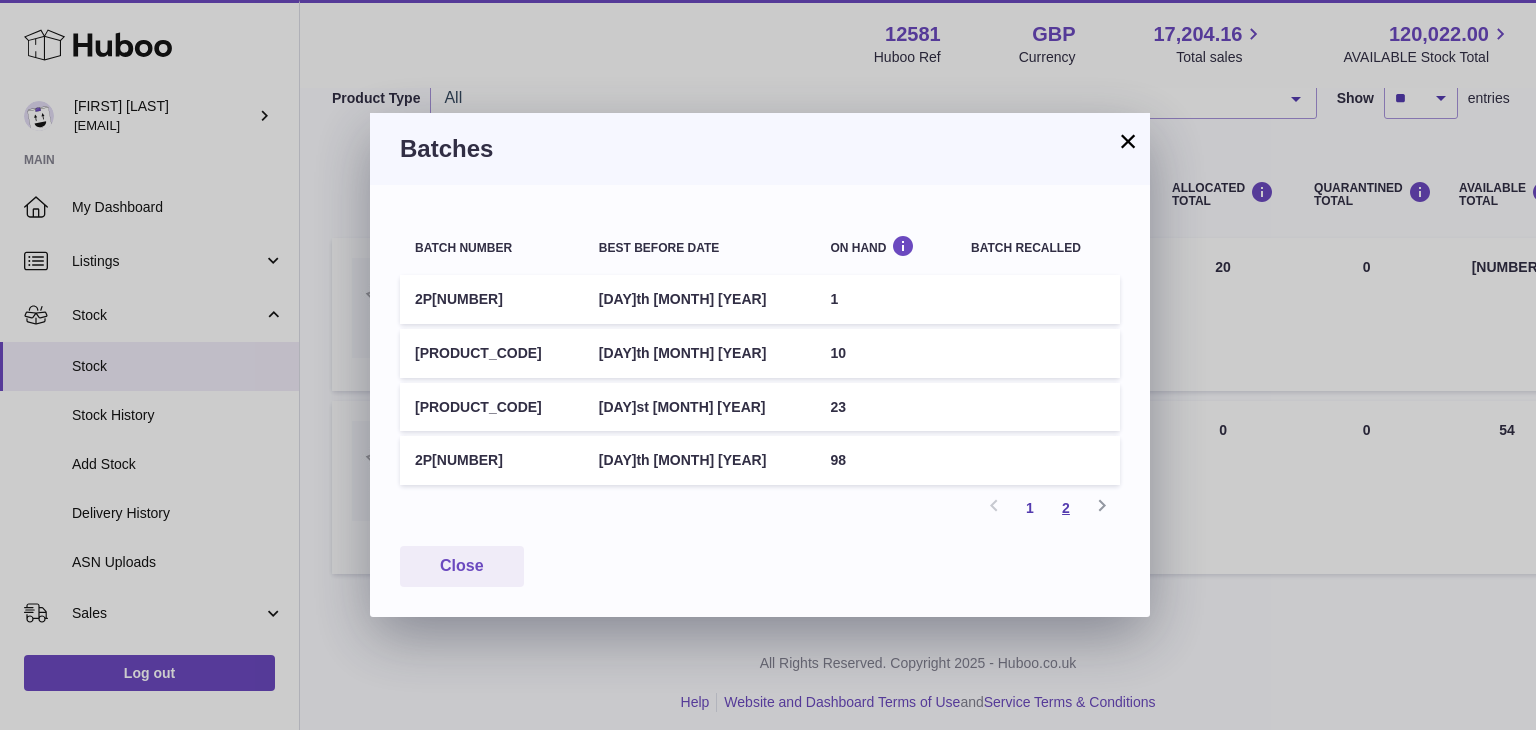 click on "2" at bounding box center (1066, 508) 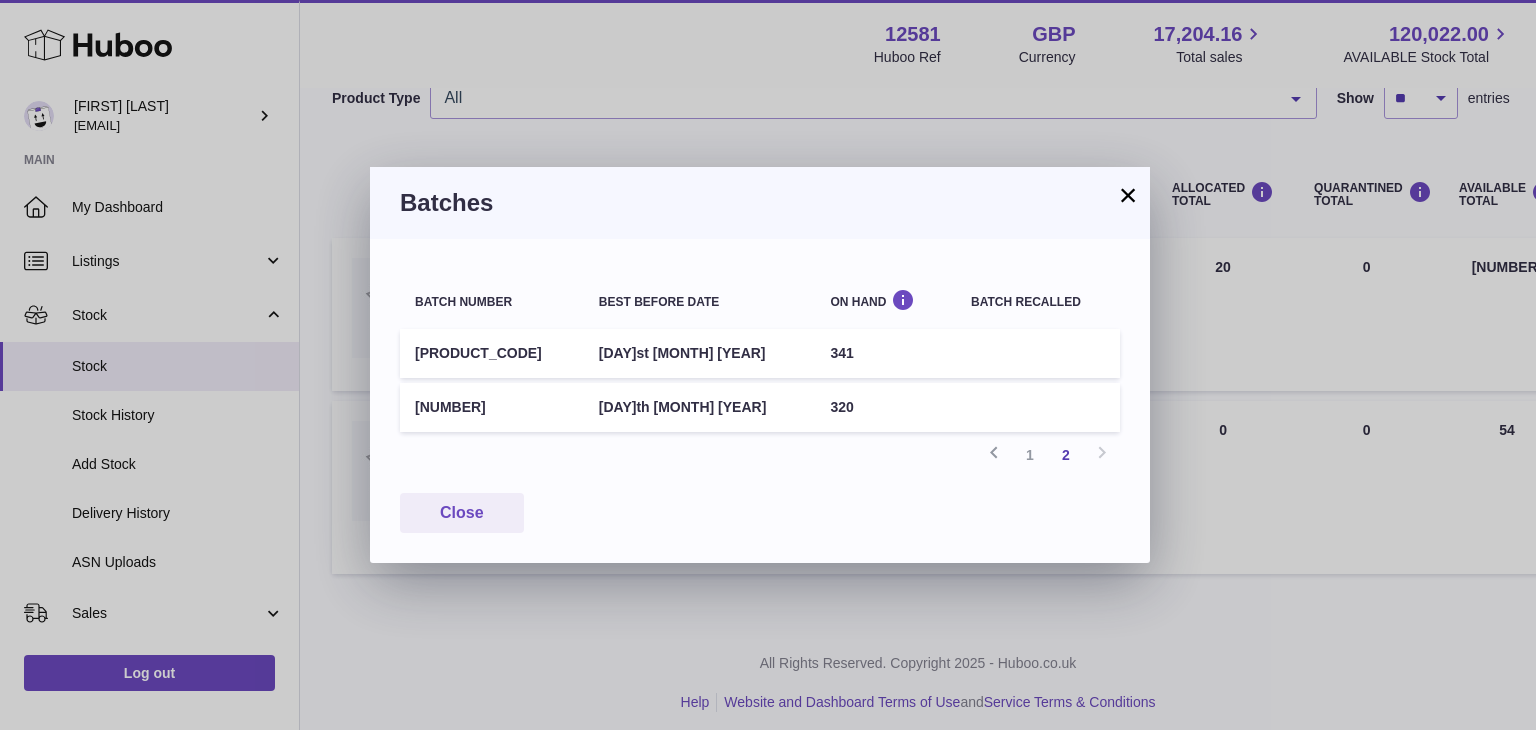 click on "×" at bounding box center (1128, 195) 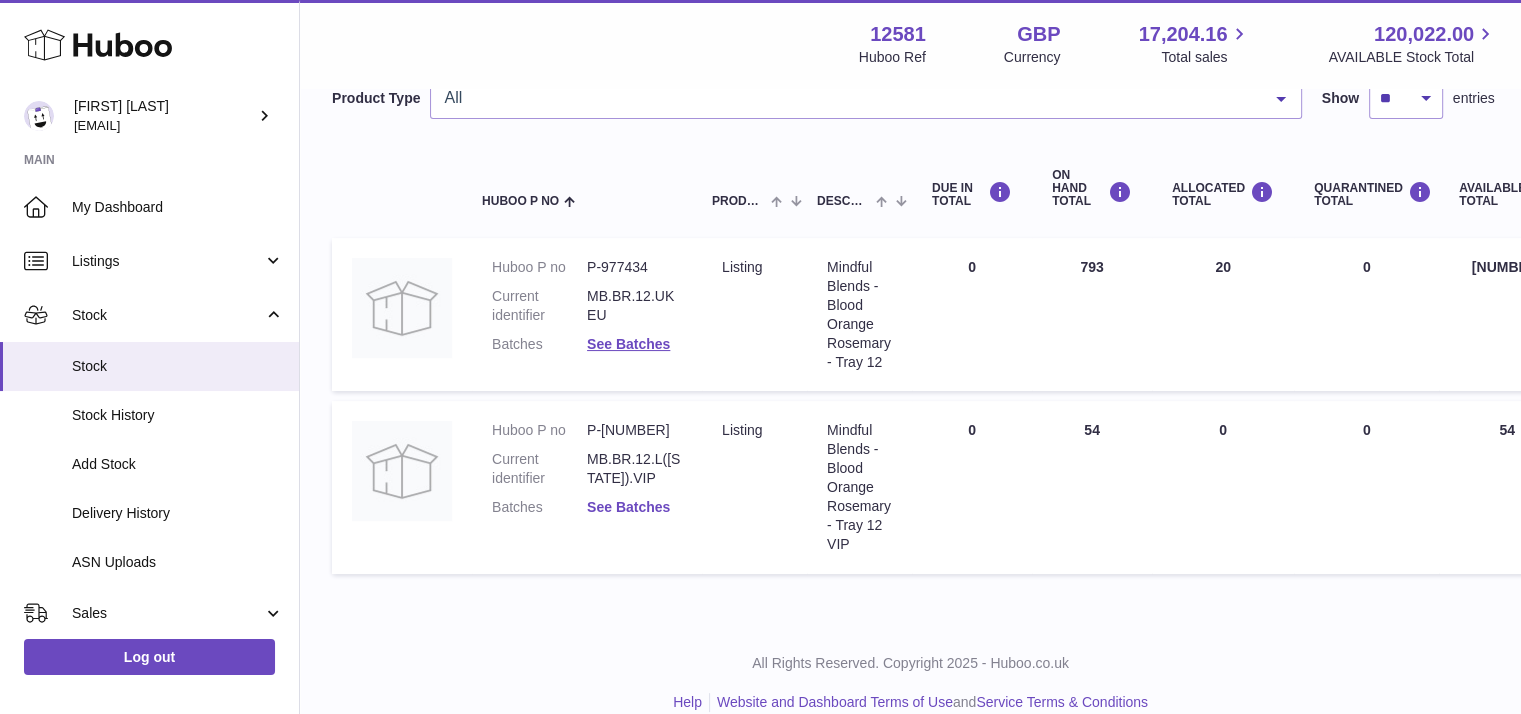 click on "See Batches" at bounding box center [628, 507] 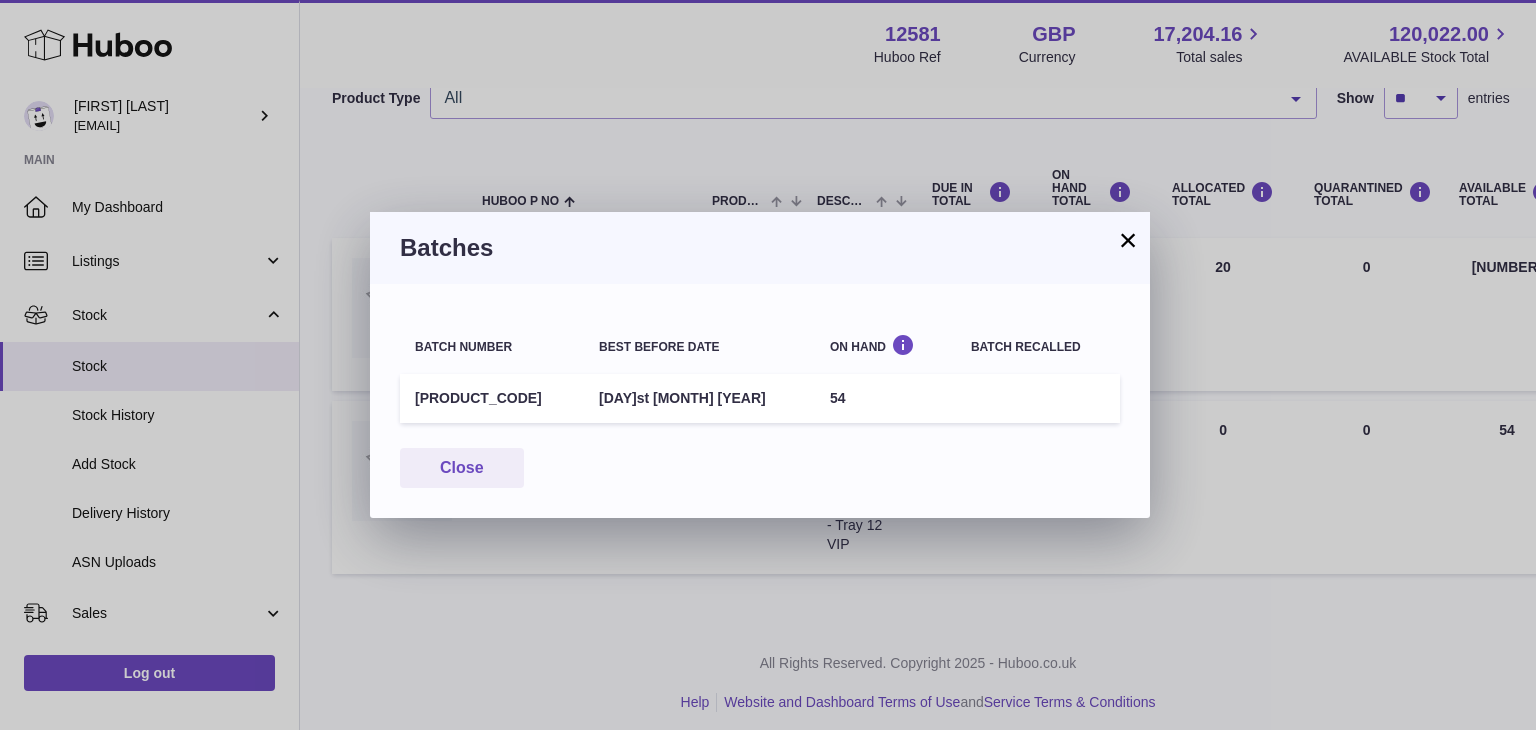 click on "×" at bounding box center (1128, 240) 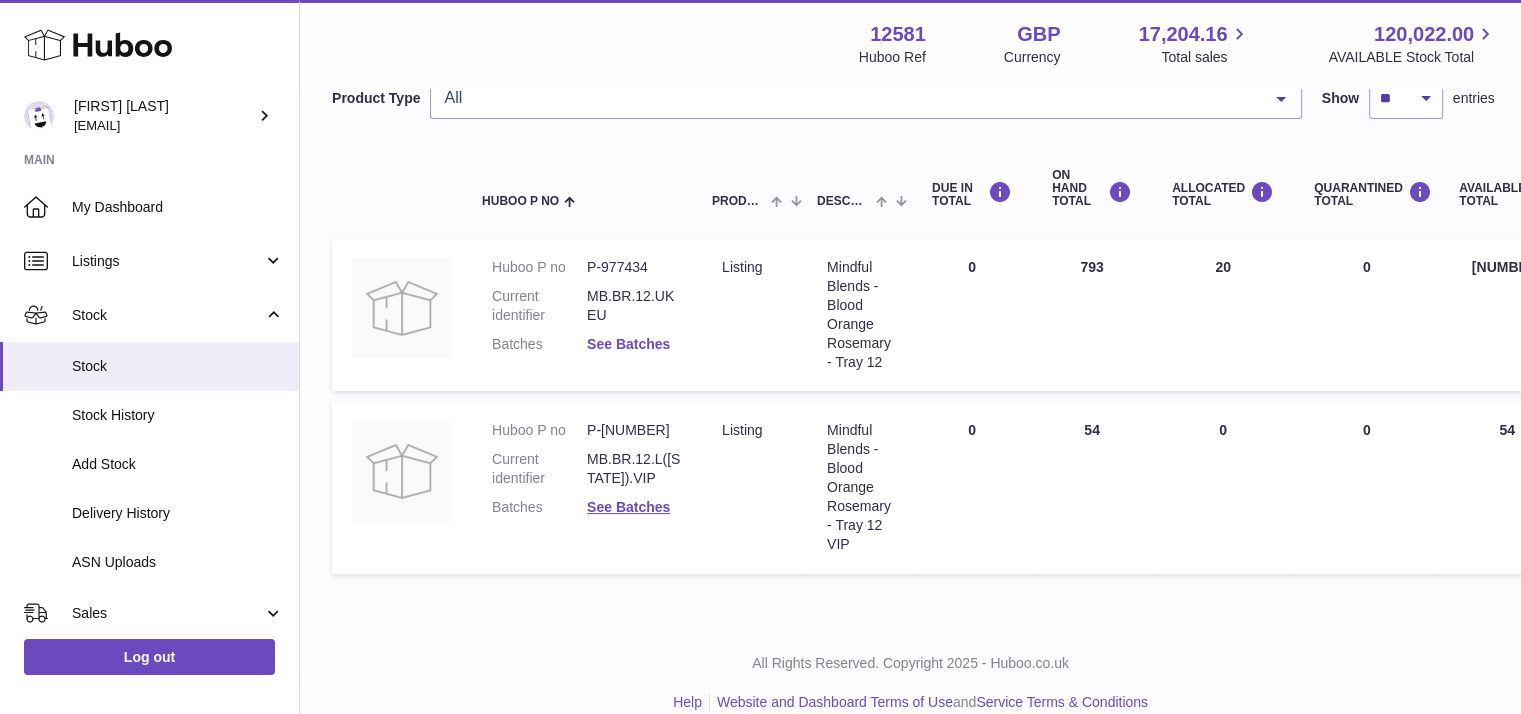 click on "See Batches" at bounding box center (628, 344) 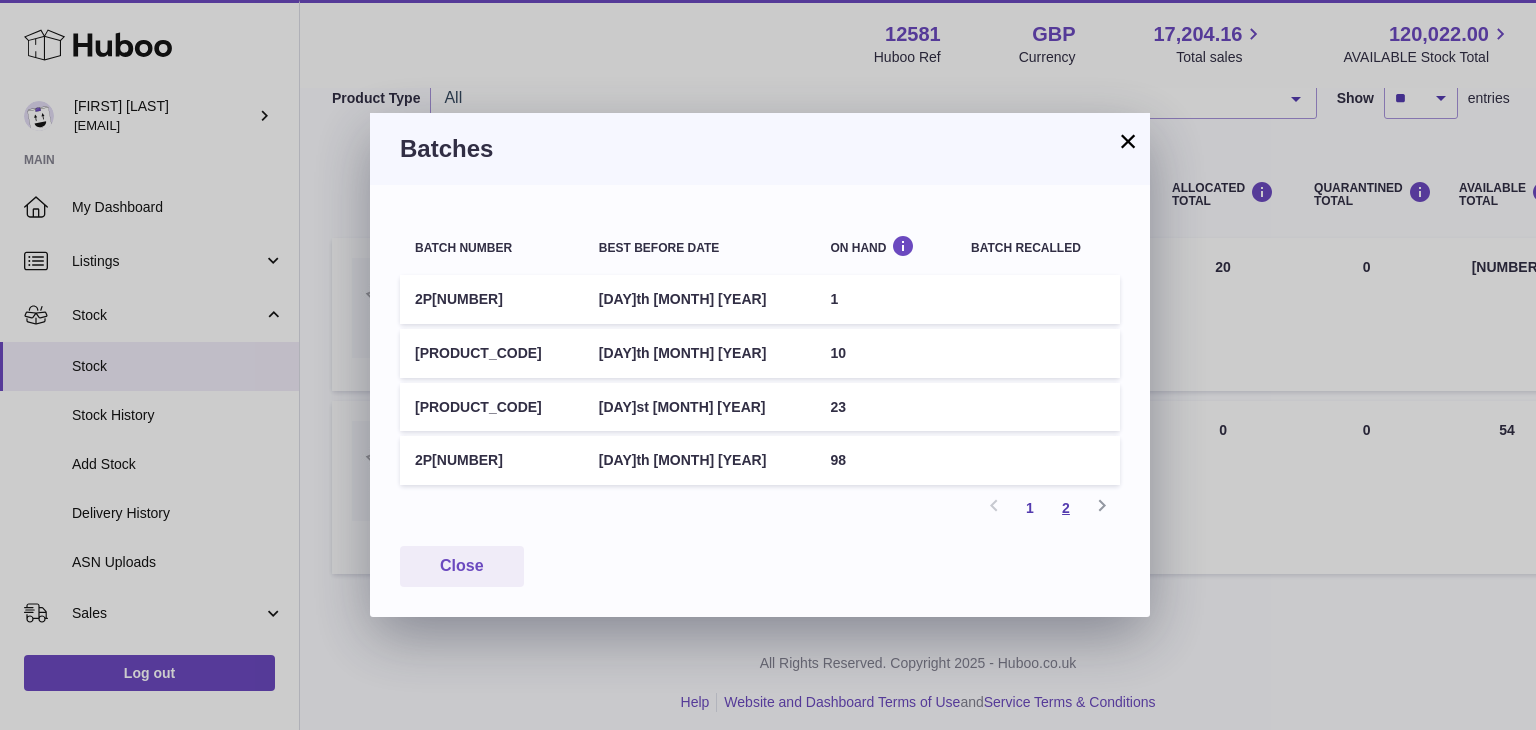 click on "2" at bounding box center (1066, 508) 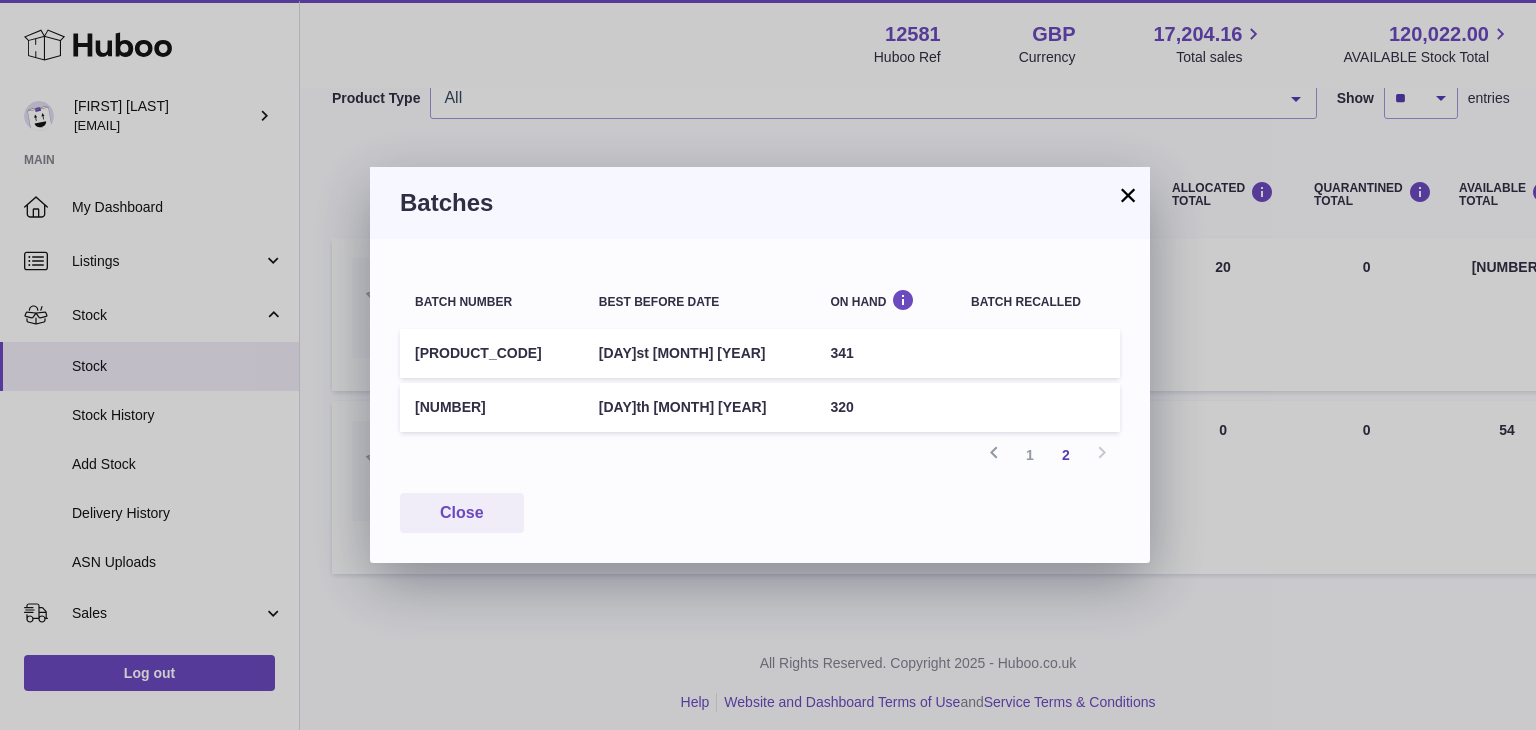 click on "031216" at bounding box center (492, 407) 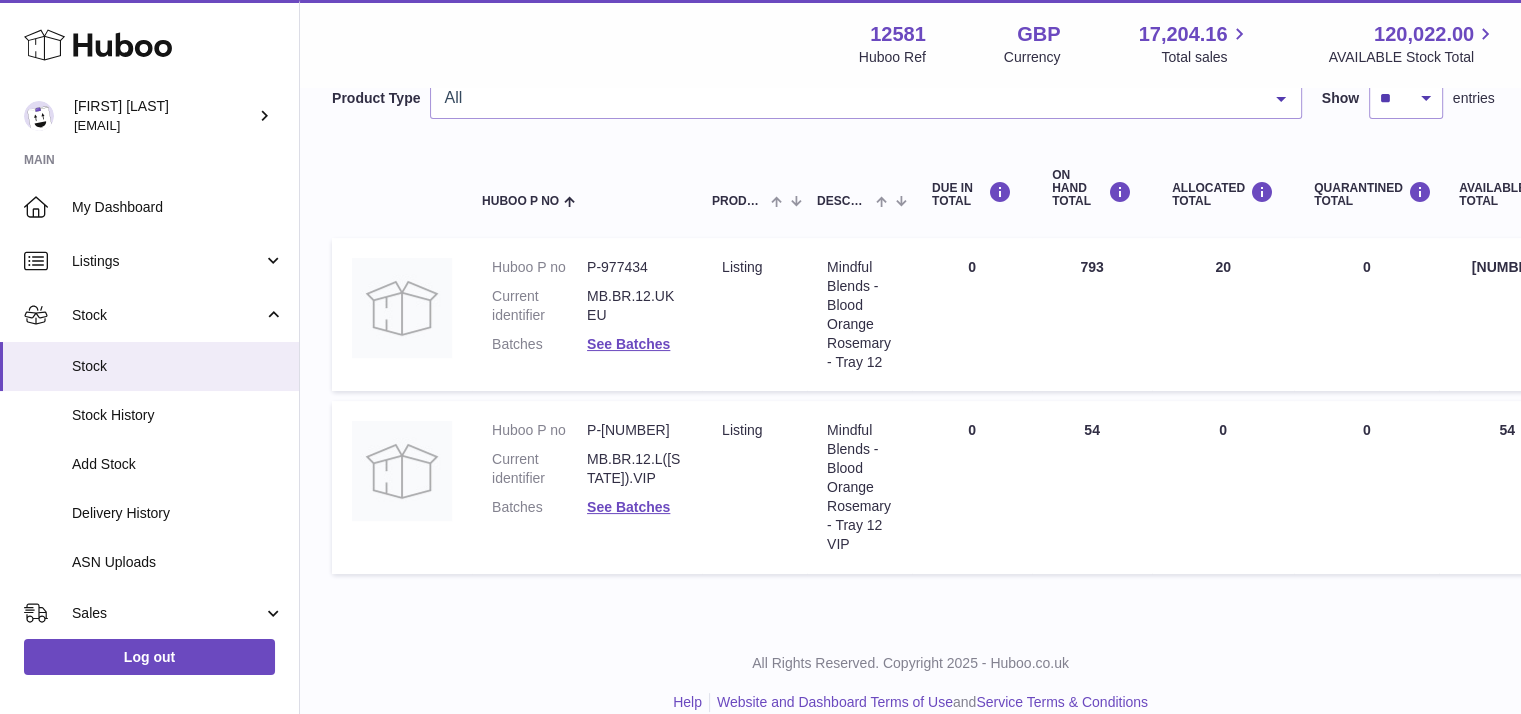 click on "Huboo P no       Product Type       Description
DUE IN TOTAL
ON HAND Total
ALLOCATED Total
QUARANTINED Total
AVAILABLE Total
30 DAY SALES
30 DAYS PROJECTED       Total stock value
Action
Huboo P no   P-977434   Current identifier   MB.BR.12.UKEU   Batches   See Batches   Product Type     listing   Description   Mindful Blends - Blood Orange Rosemary - Tray 12     DUE IN Total
0
ON HAND Total
793
ALLOCATED Total
20
QUARANTINED Total
0
AVAILABLE Total
773
30 DAY SALES
1023
30 DAYS PROJECTED
-230
Total stock value   793.00     Huboo P no   P-1003936" at bounding box center (1181, 361) 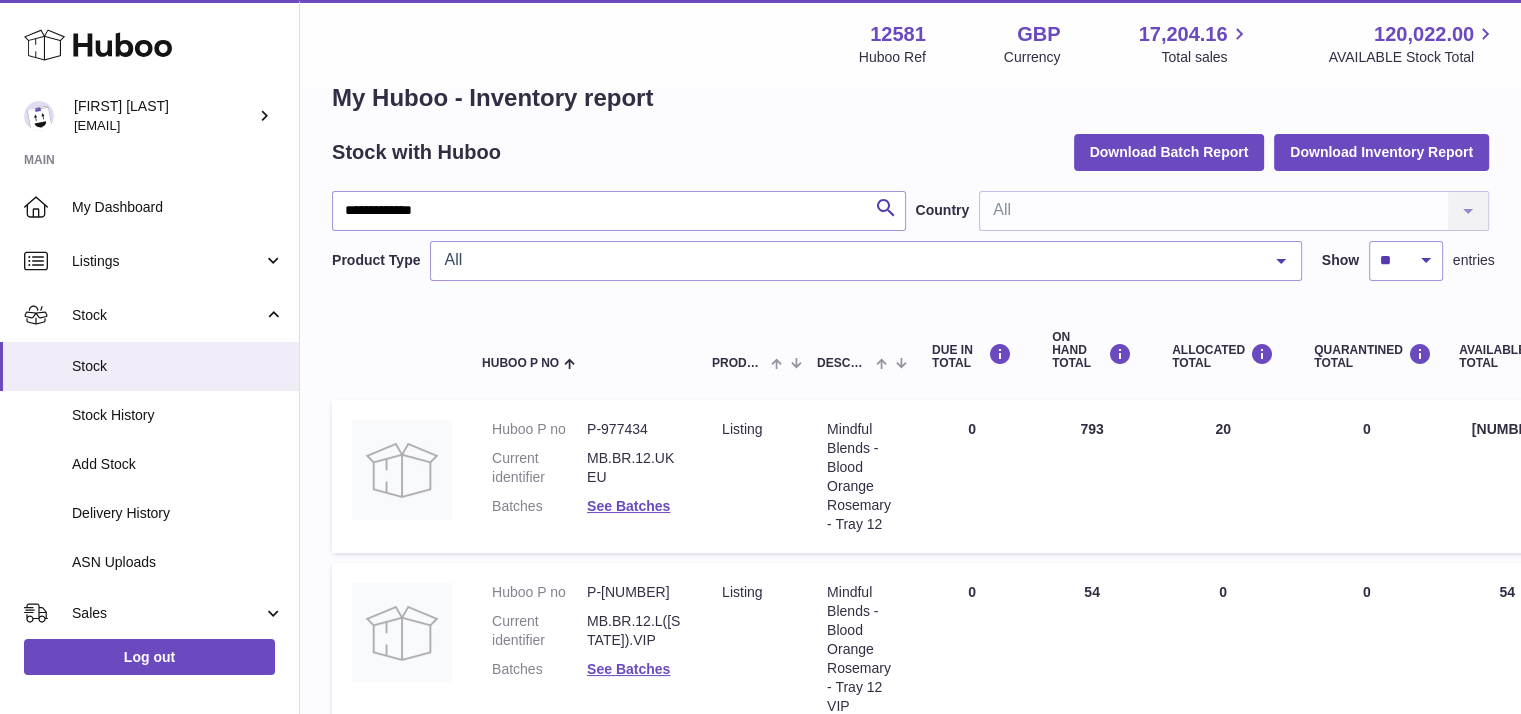 scroll, scrollTop: 116, scrollLeft: 0, axis: vertical 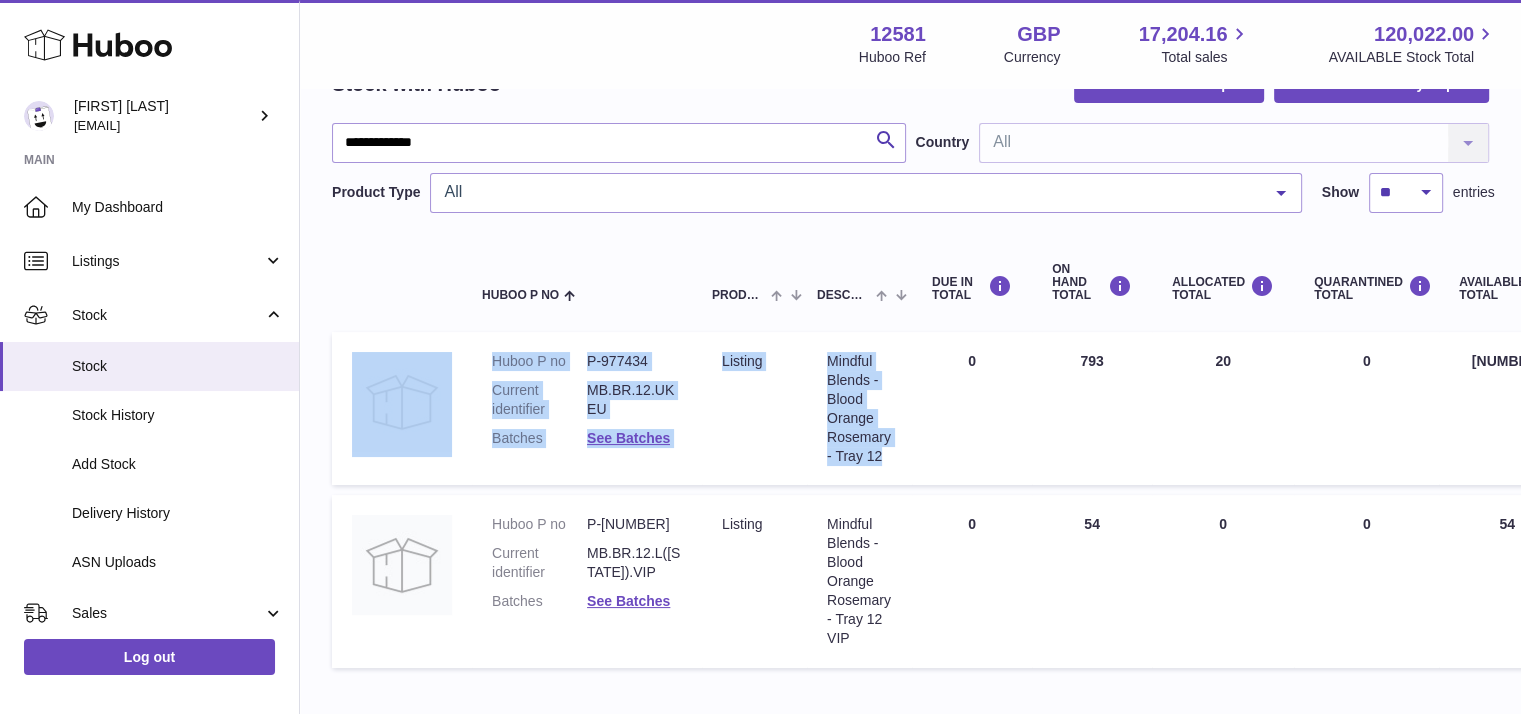 drag, startPoint x: 467, startPoint y: 352, endPoint x: 944, endPoint y: 391, distance: 478.59167 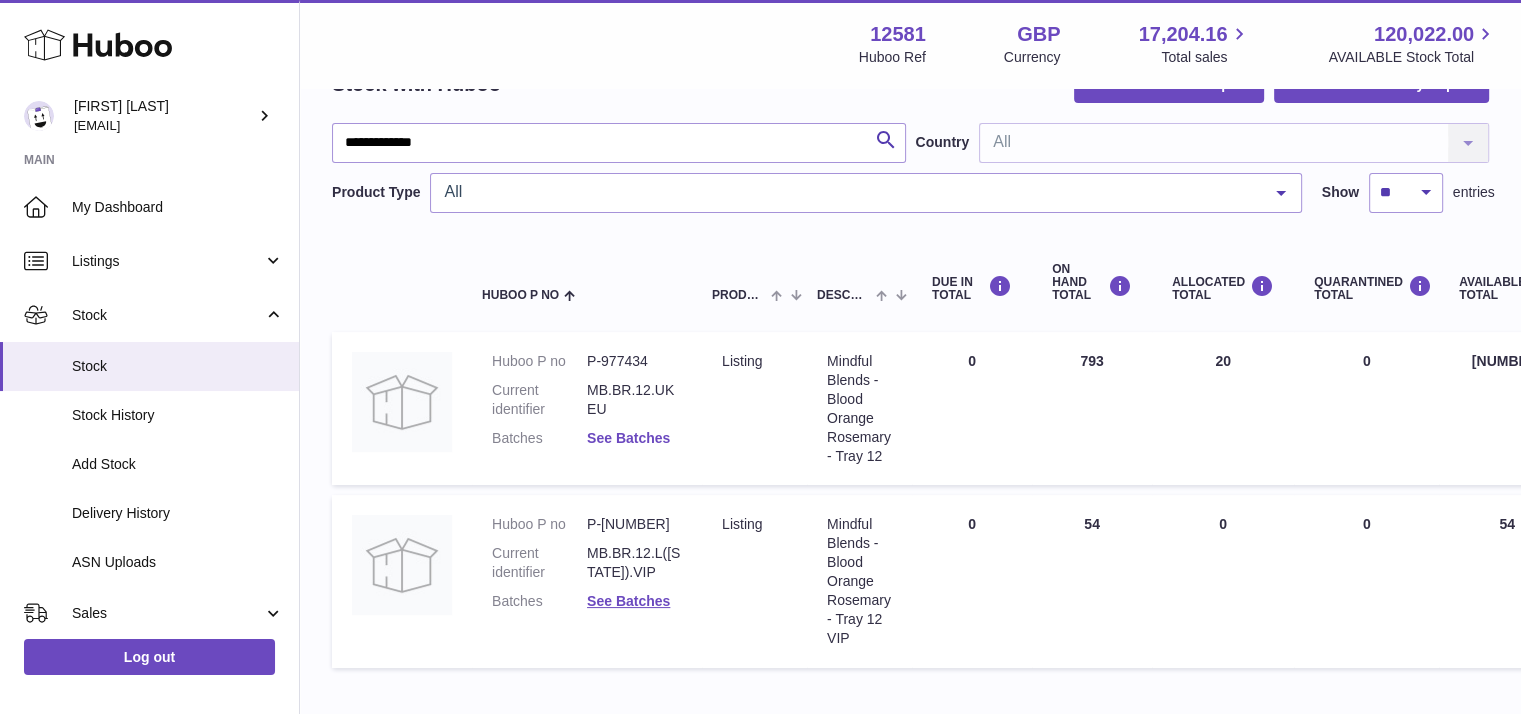 click on "See Batches" at bounding box center (628, 438) 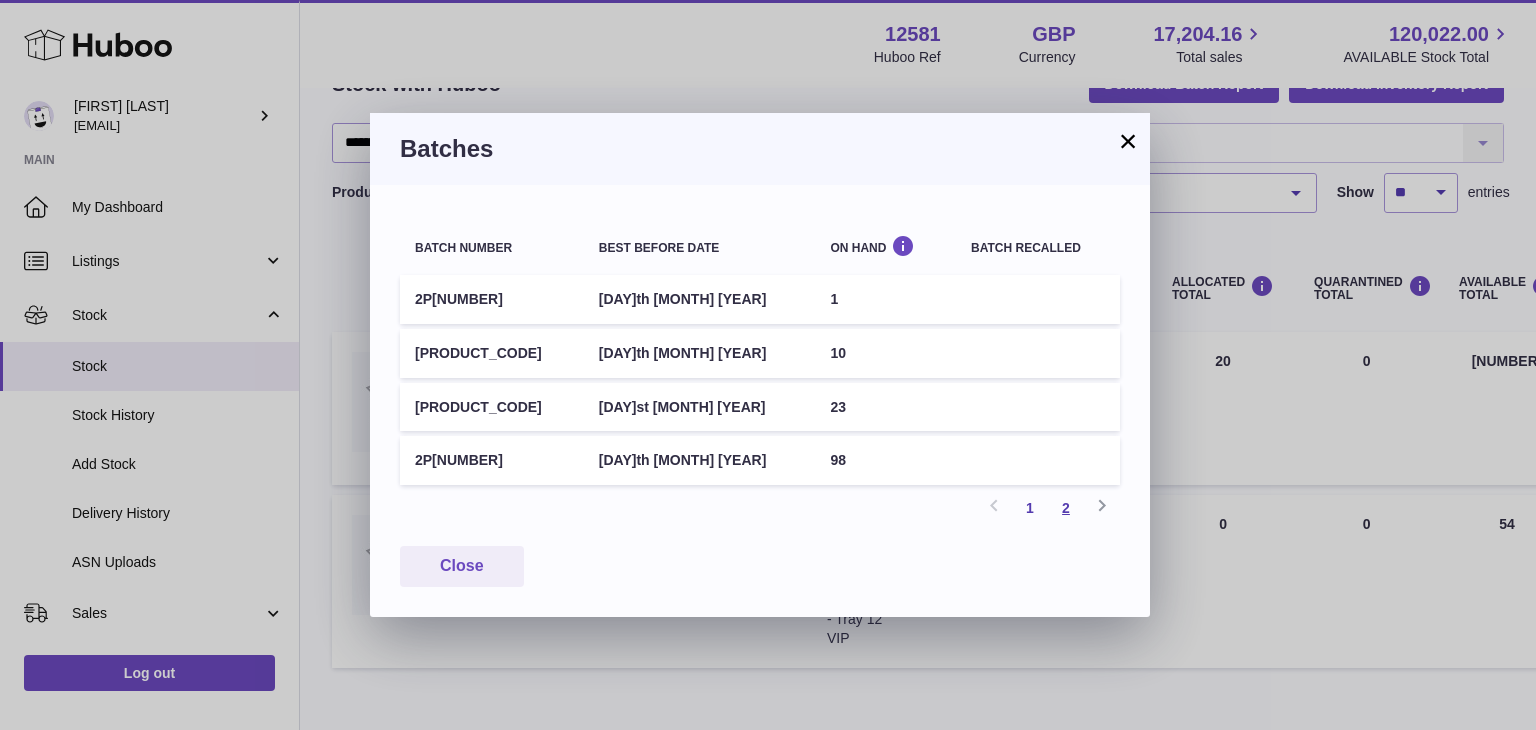 click on "2" at bounding box center [1066, 508] 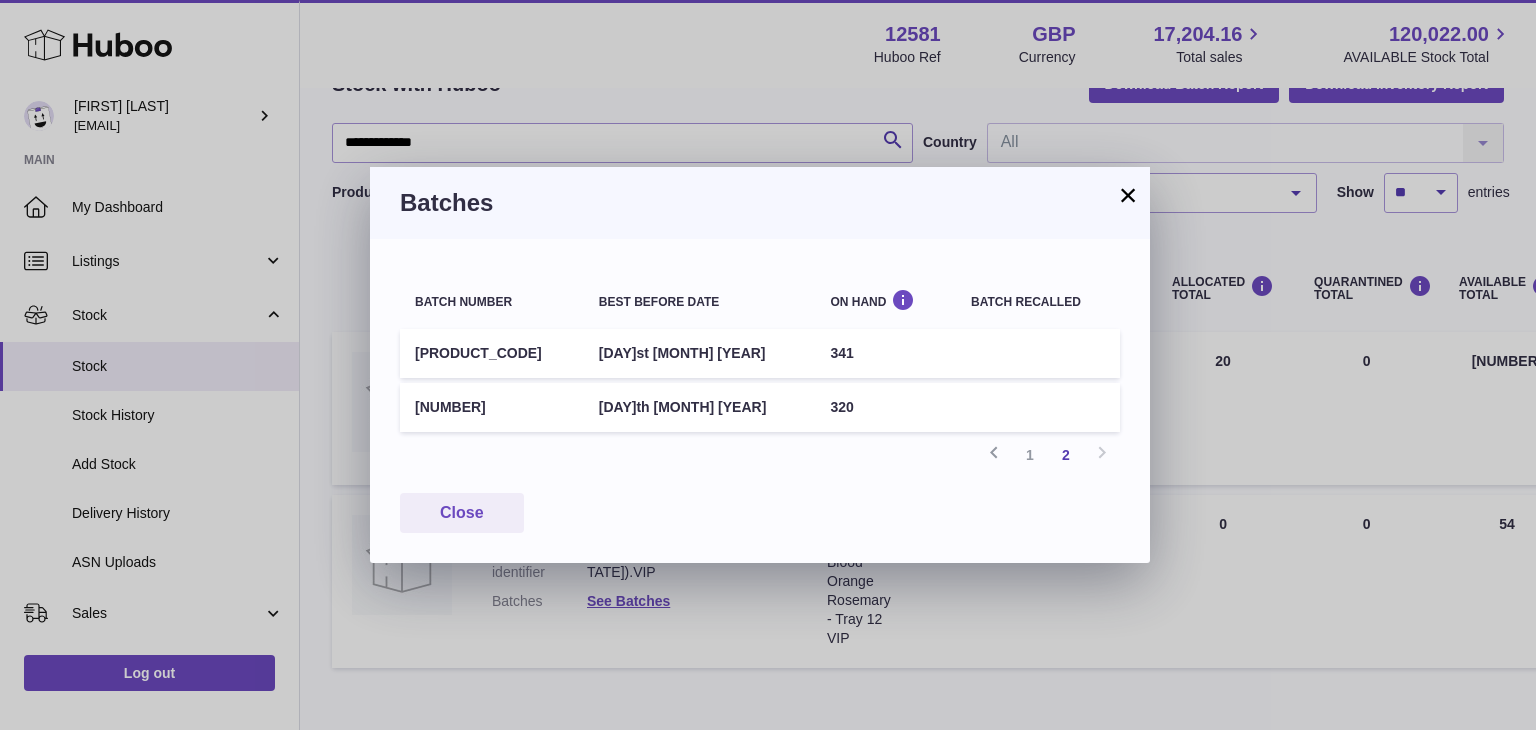 click on "×" at bounding box center (1128, 195) 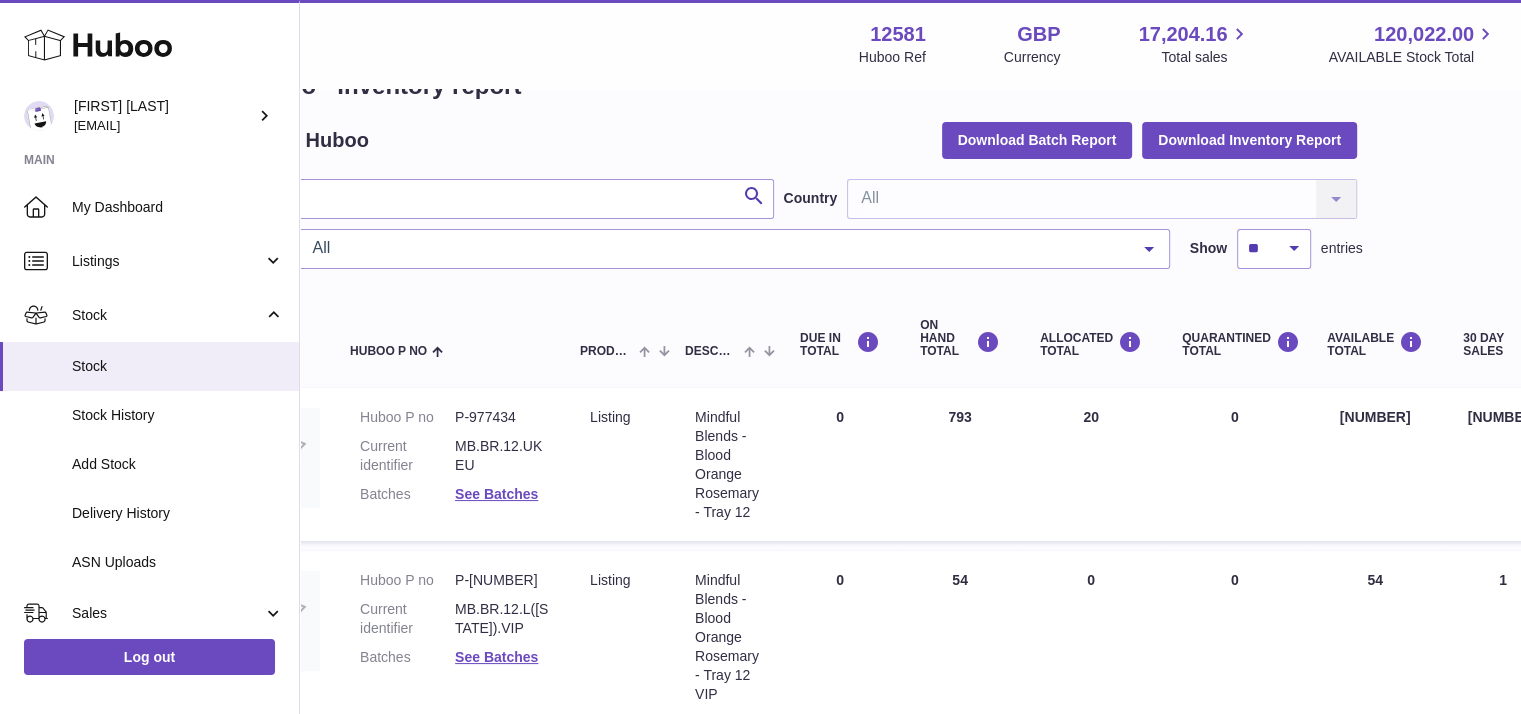 scroll, scrollTop: 60, scrollLeft: 0, axis: vertical 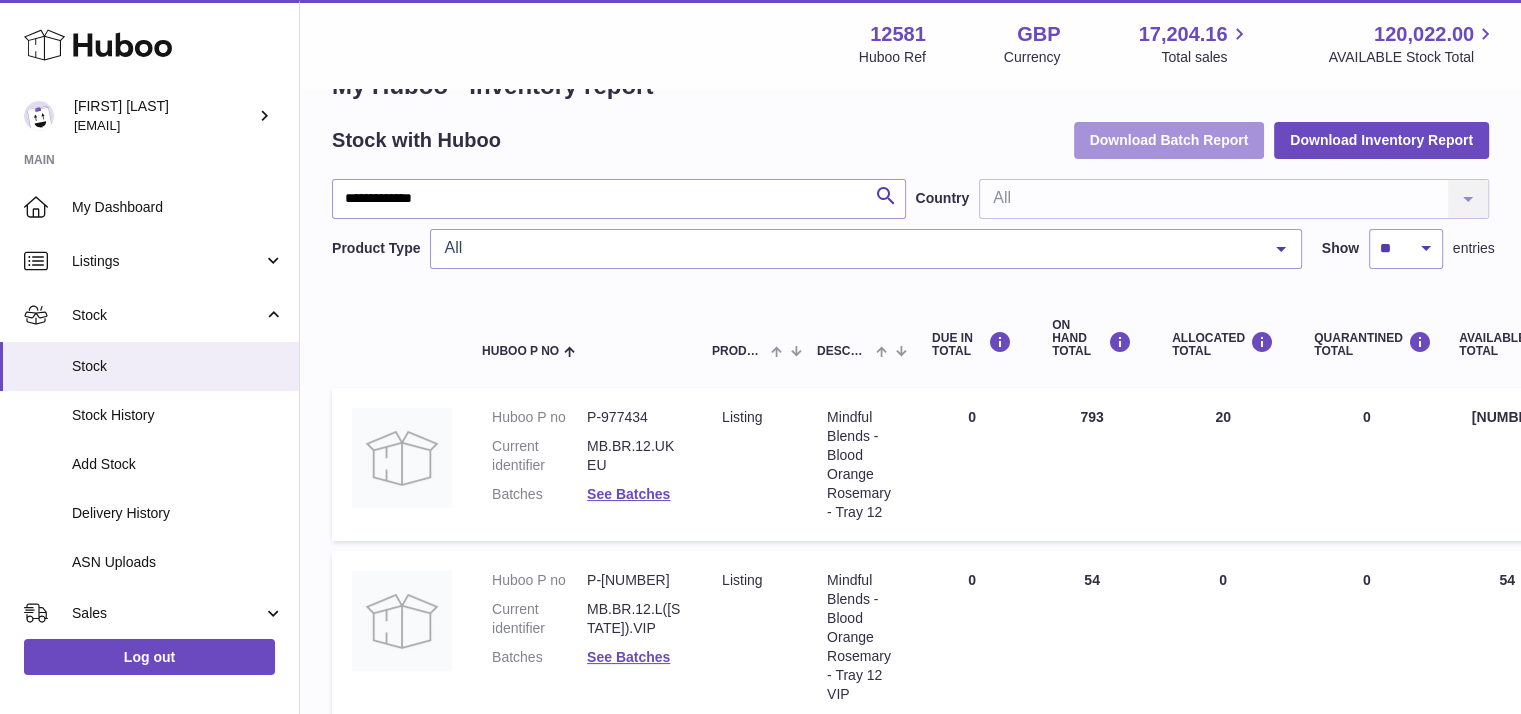 click on "Download Batch Report" at bounding box center (1169, 140) 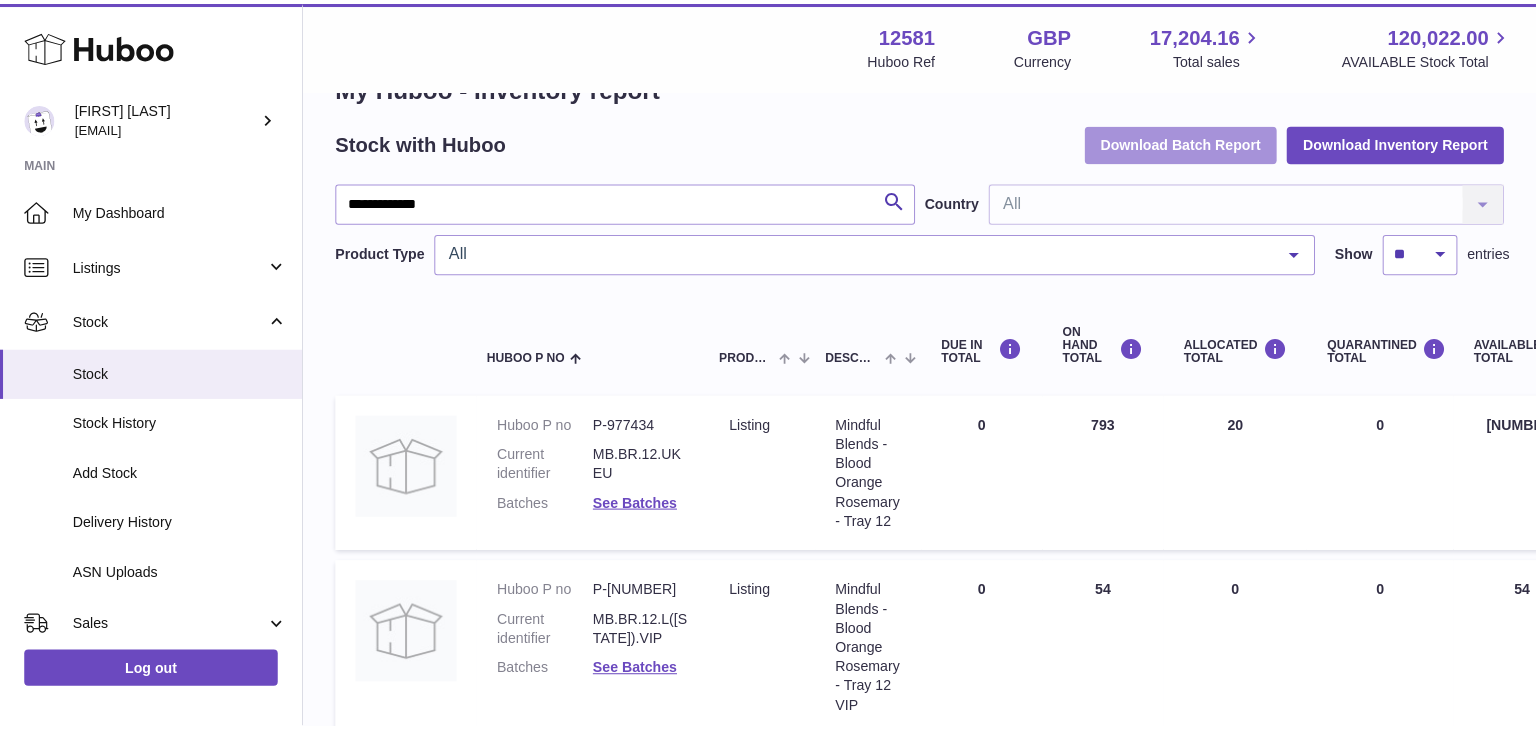 scroll, scrollTop: 92, scrollLeft: 0, axis: vertical 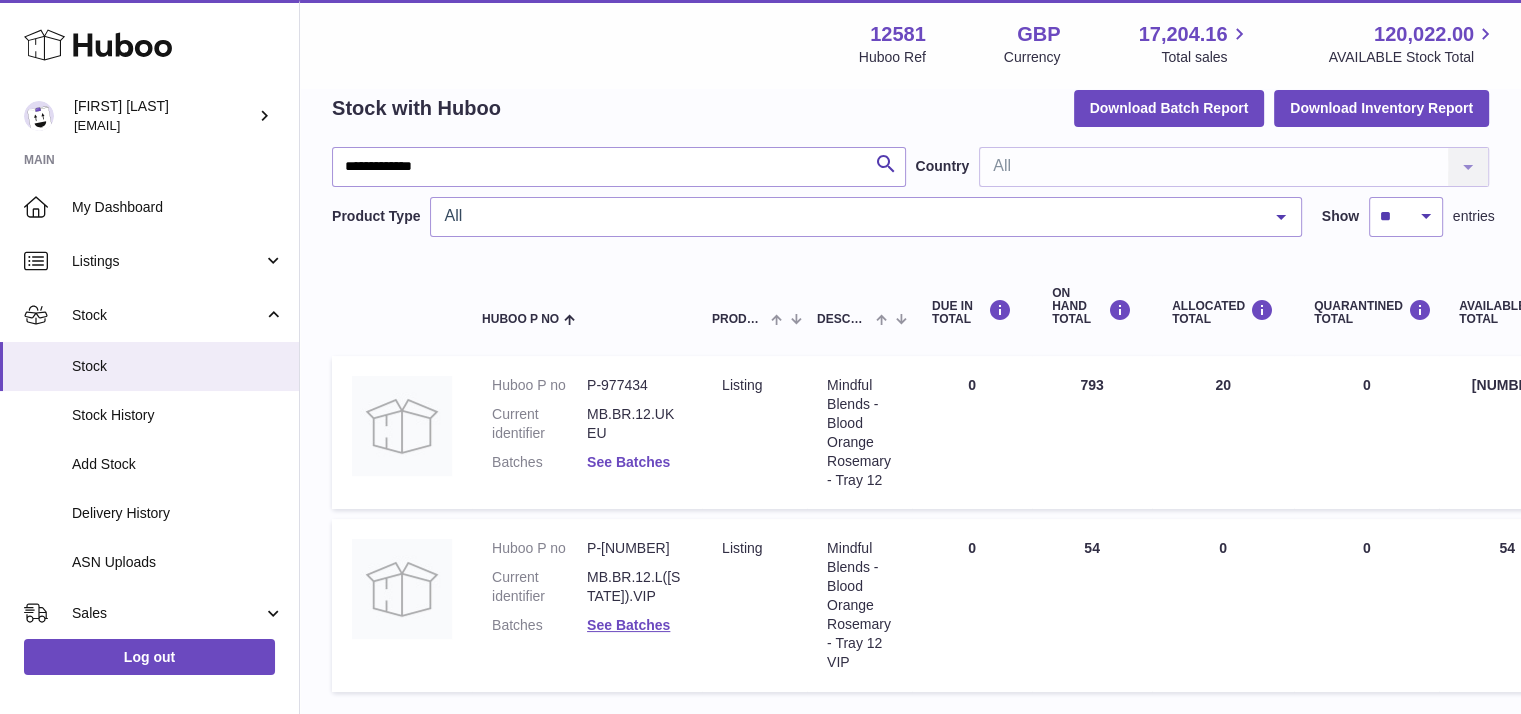 click on "See Batches" at bounding box center [628, 462] 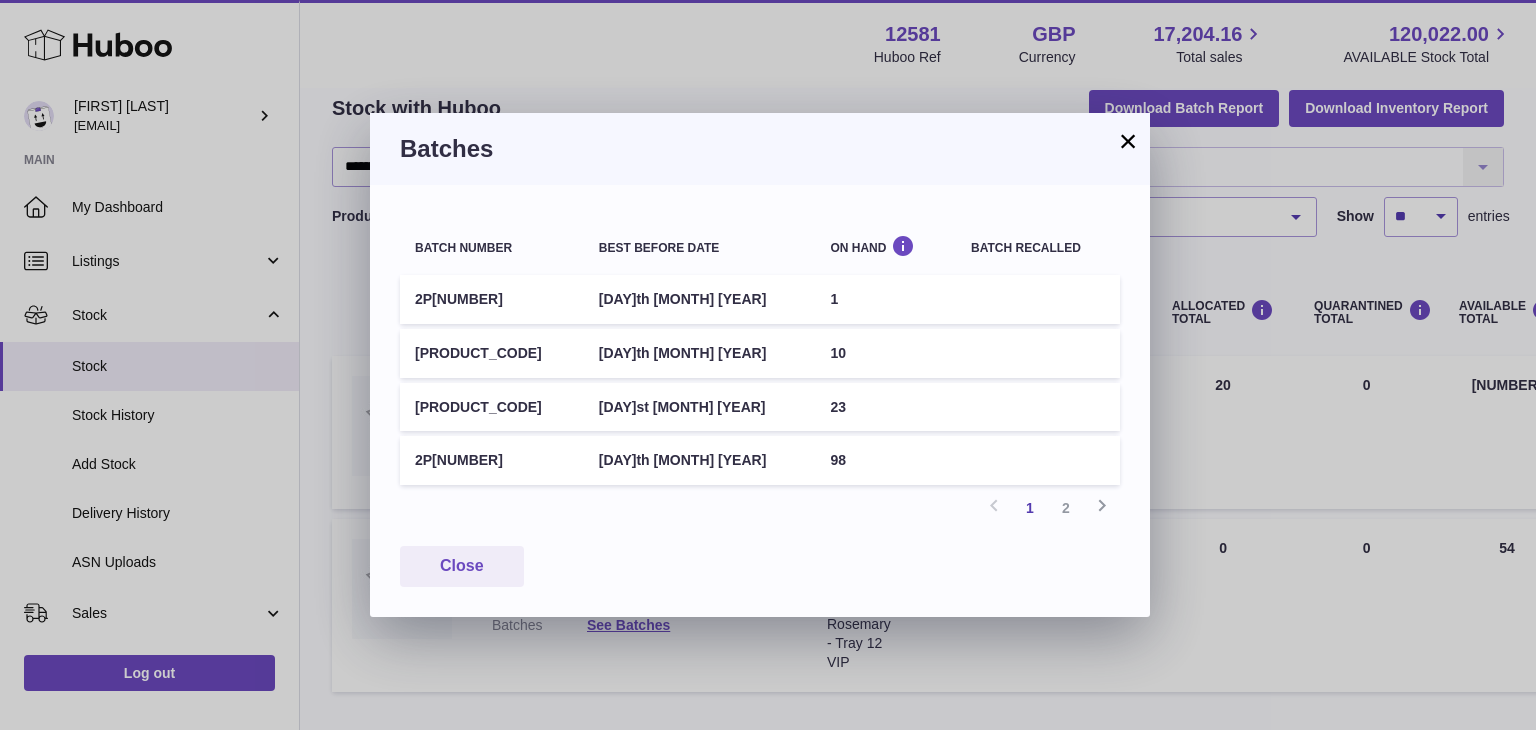 drag, startPoint x: 427, startPoint y: 353, endPoint x: 531, endPoint y: 357, distance: 104.0769 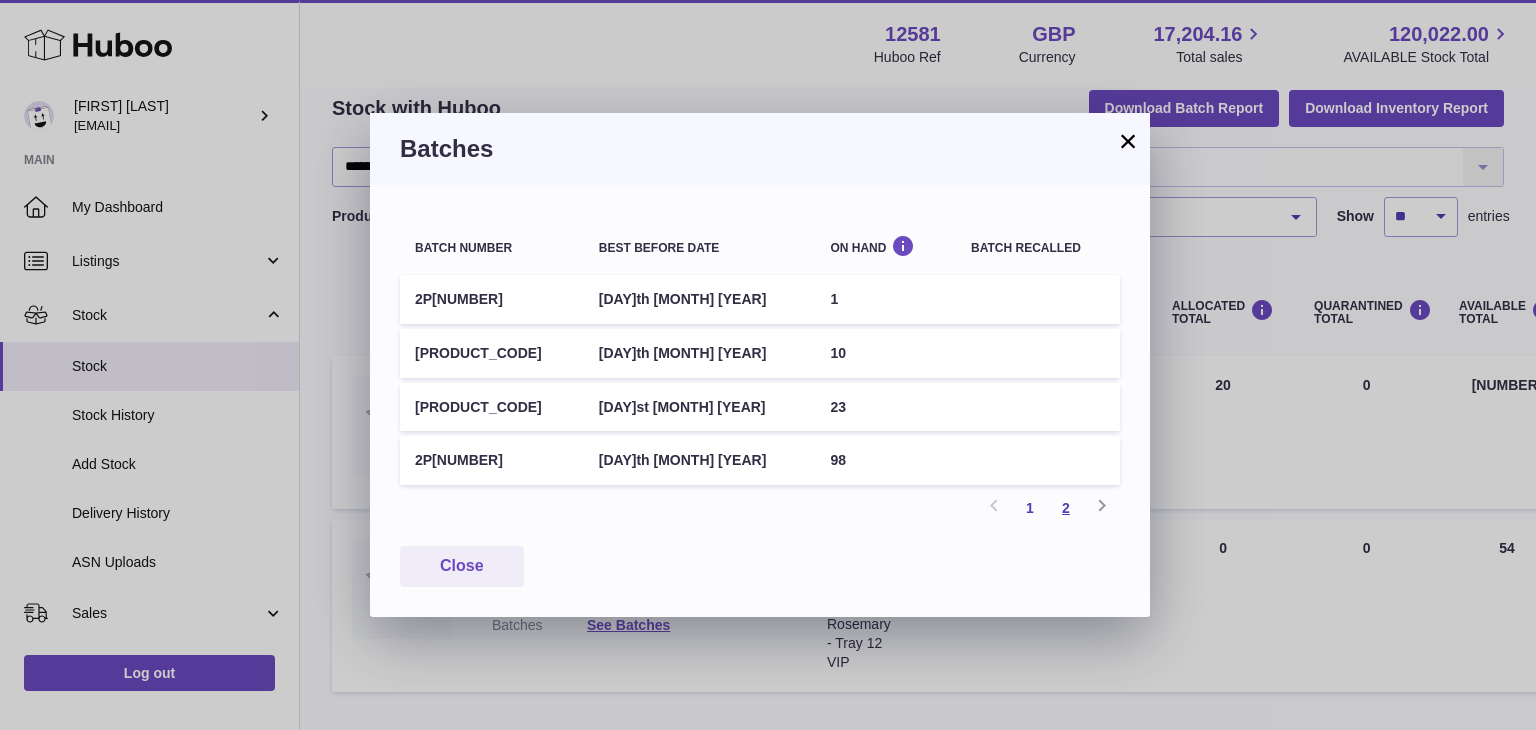 click on "2" at bounding box center [1066, 508] 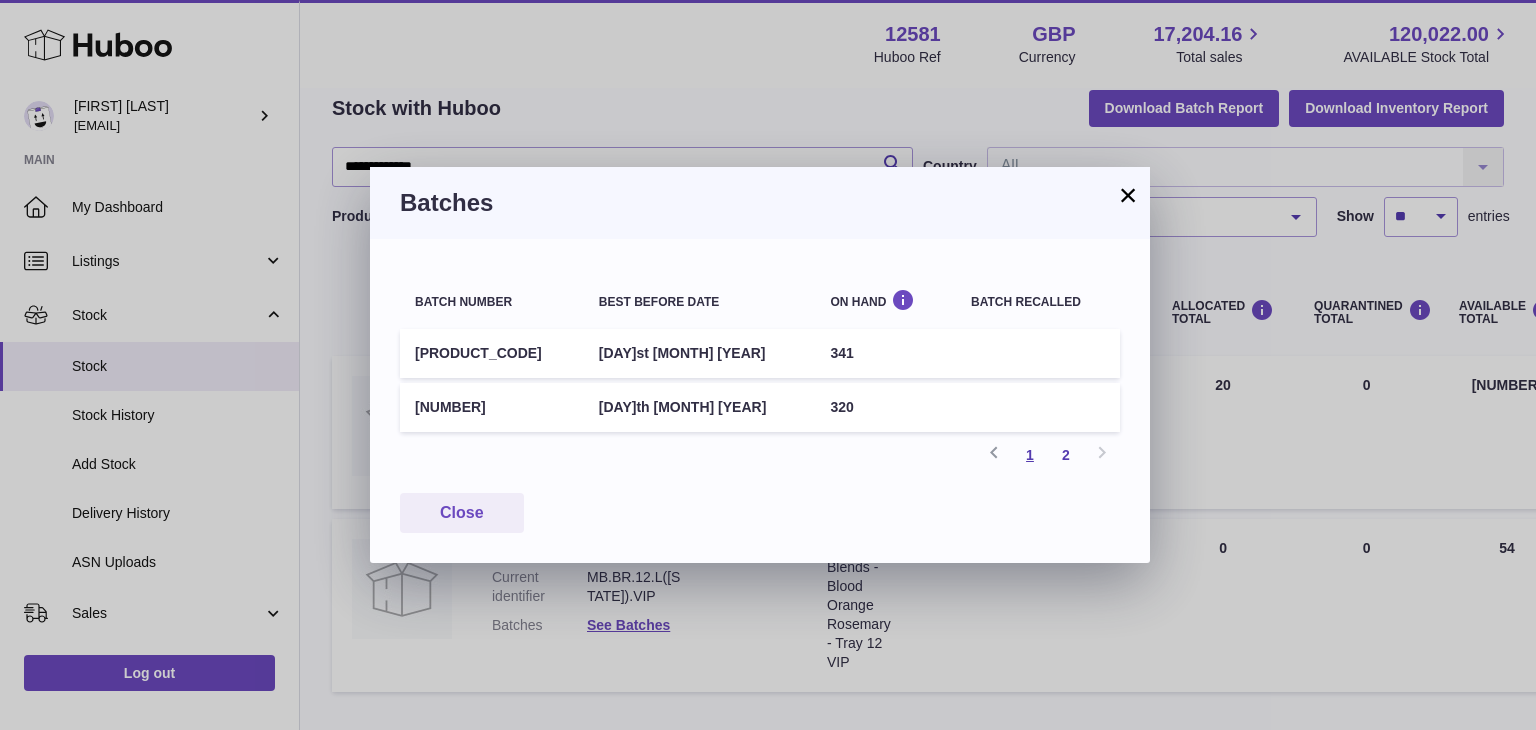 click on "1" at bounding box center [1030, 455] 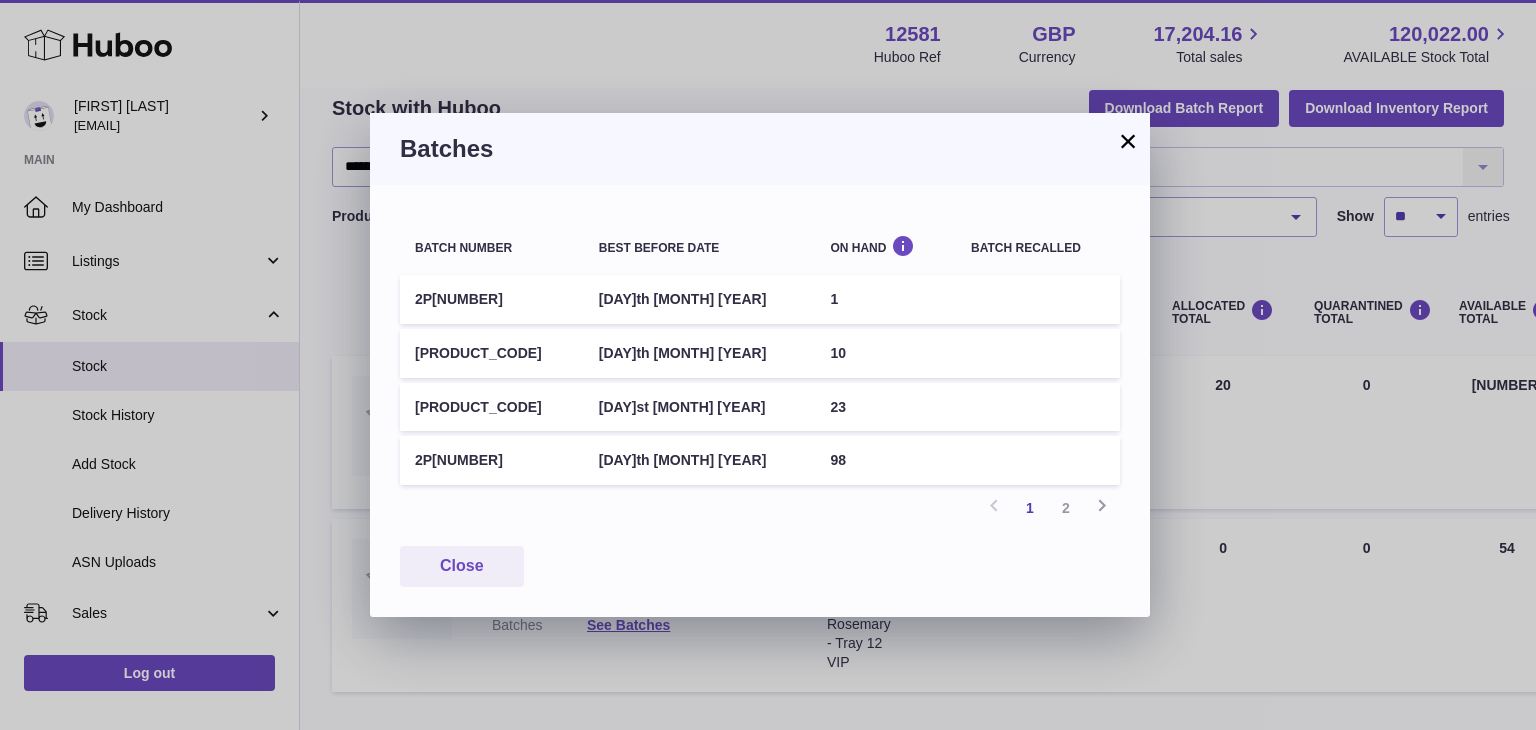 click on "×" at bounding box center [1128, 141] 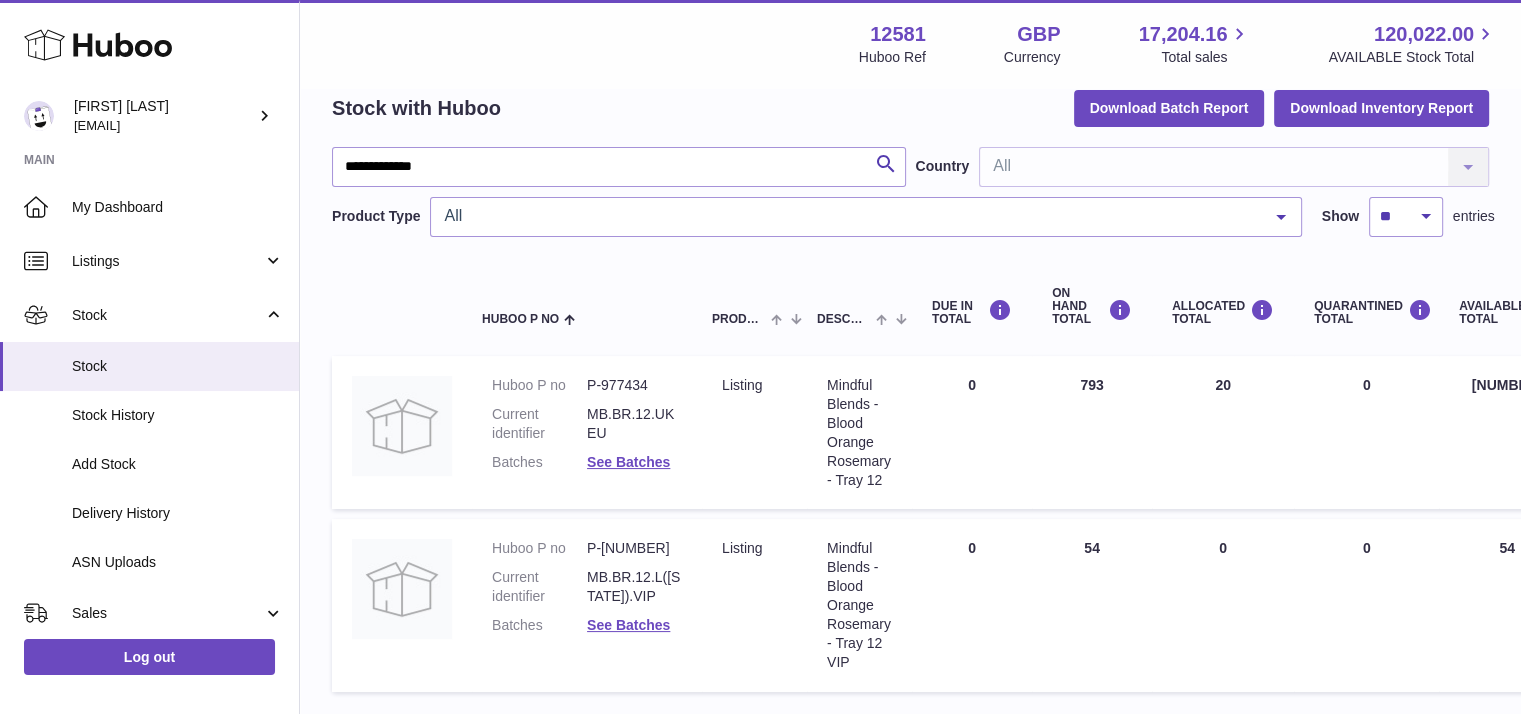 click on "Huboo P no   P-1003936   Current identifier   MB.BR.12.UKEU.VIP   Batches   See Batches" at bounding box center (587, 592) 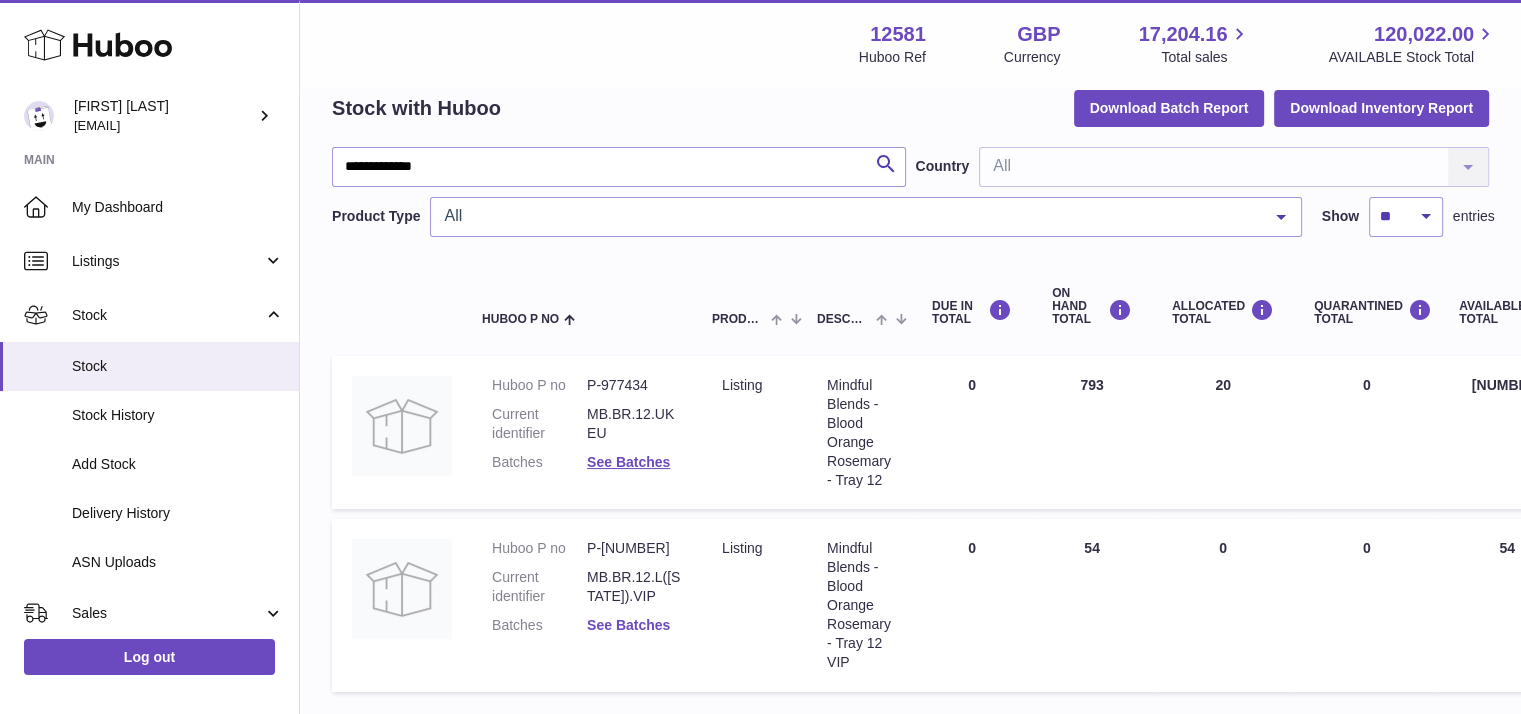 click on "See Batches" at bounding box center (628, 625) 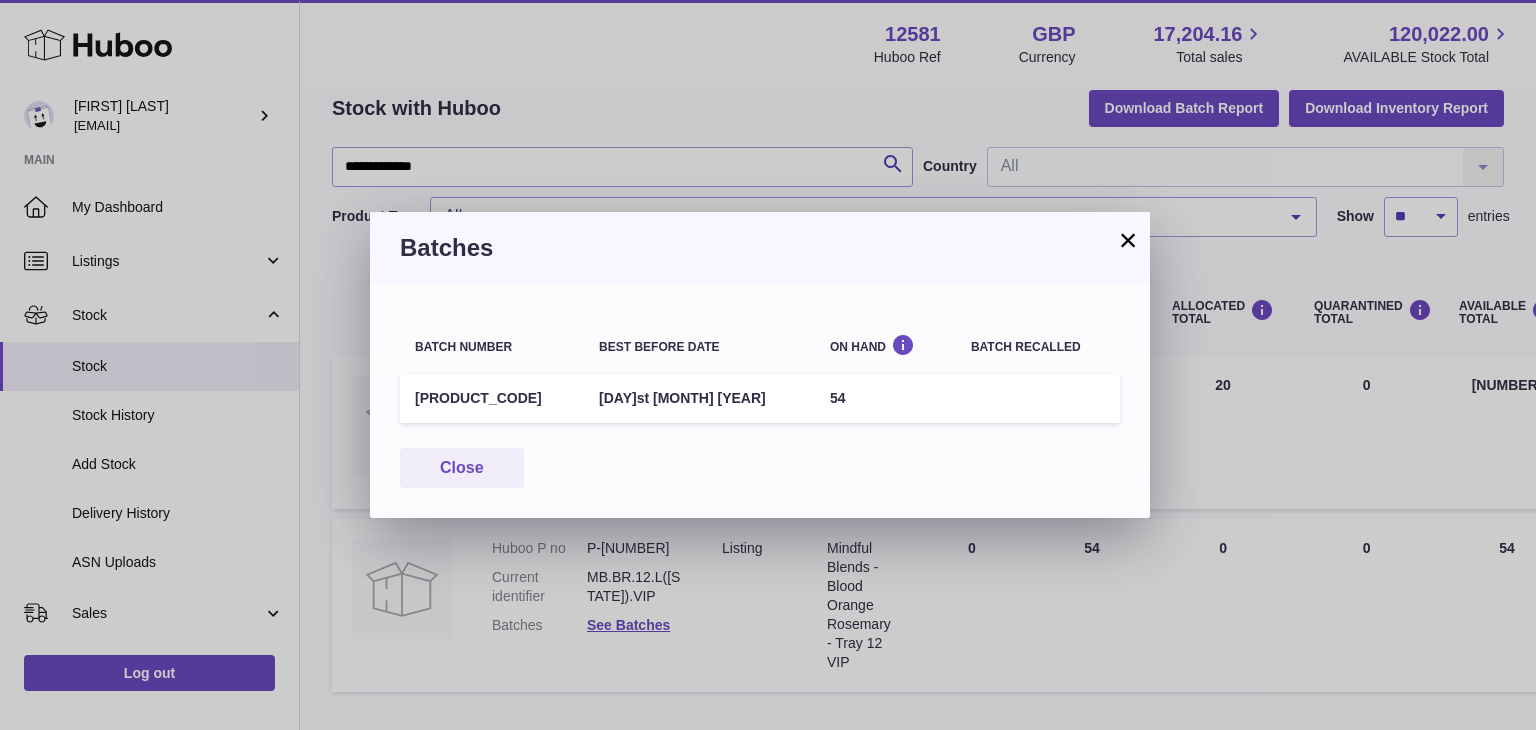 click on "Batches" at bounding box center (760, 248) 